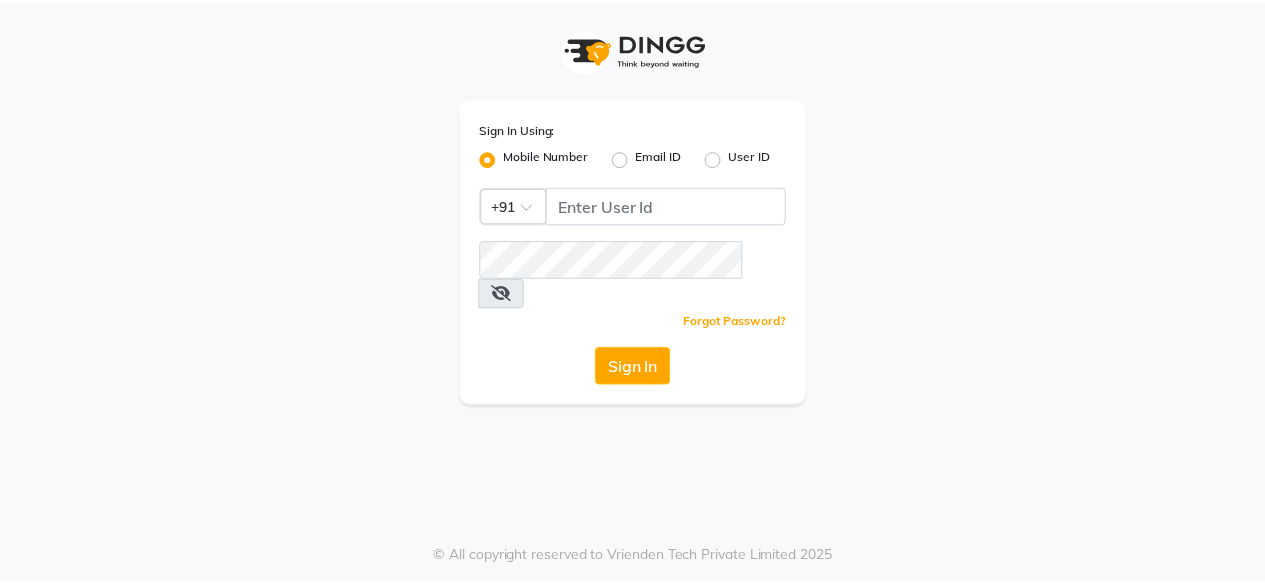 scroll, scrollTop: 0, scrollLeft: 0, axis: both 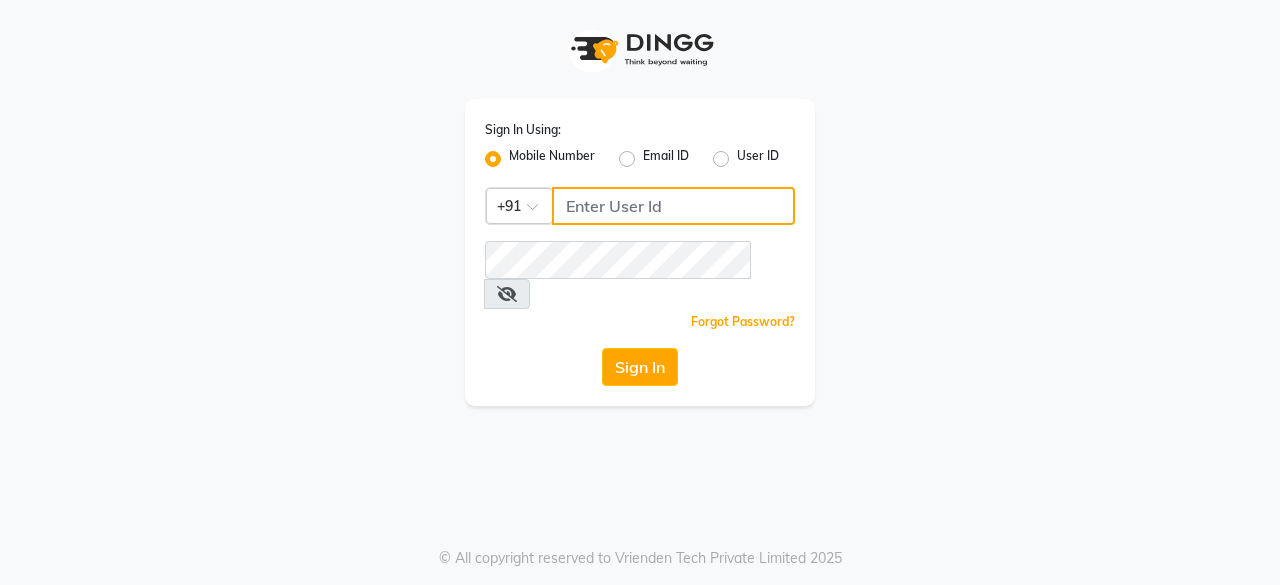 click 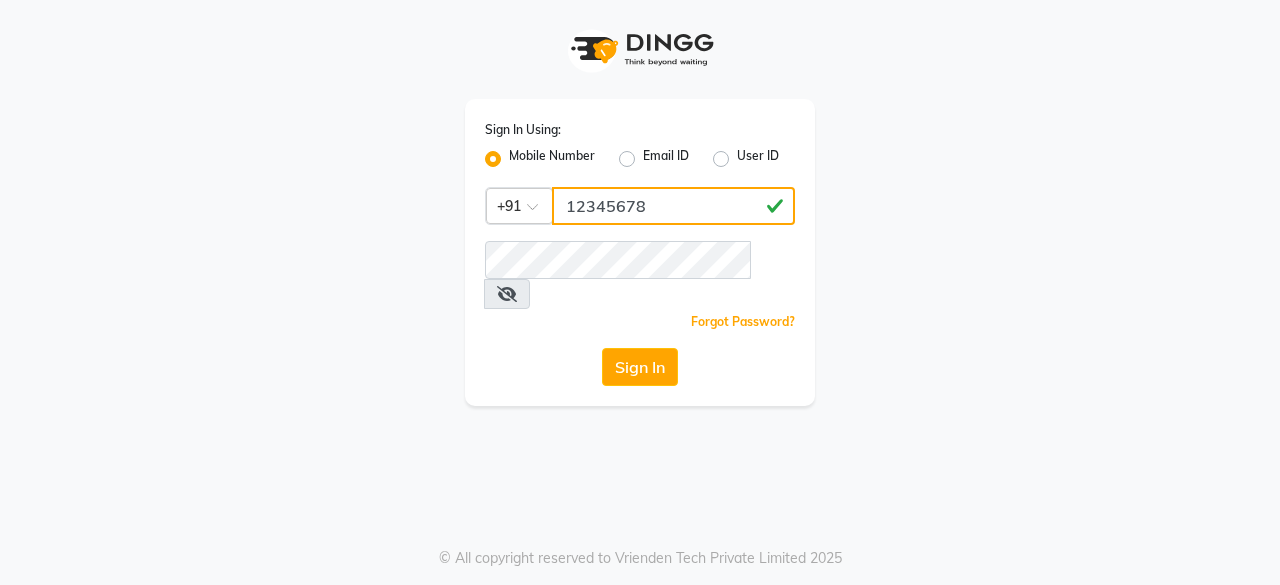 type on "12345678" 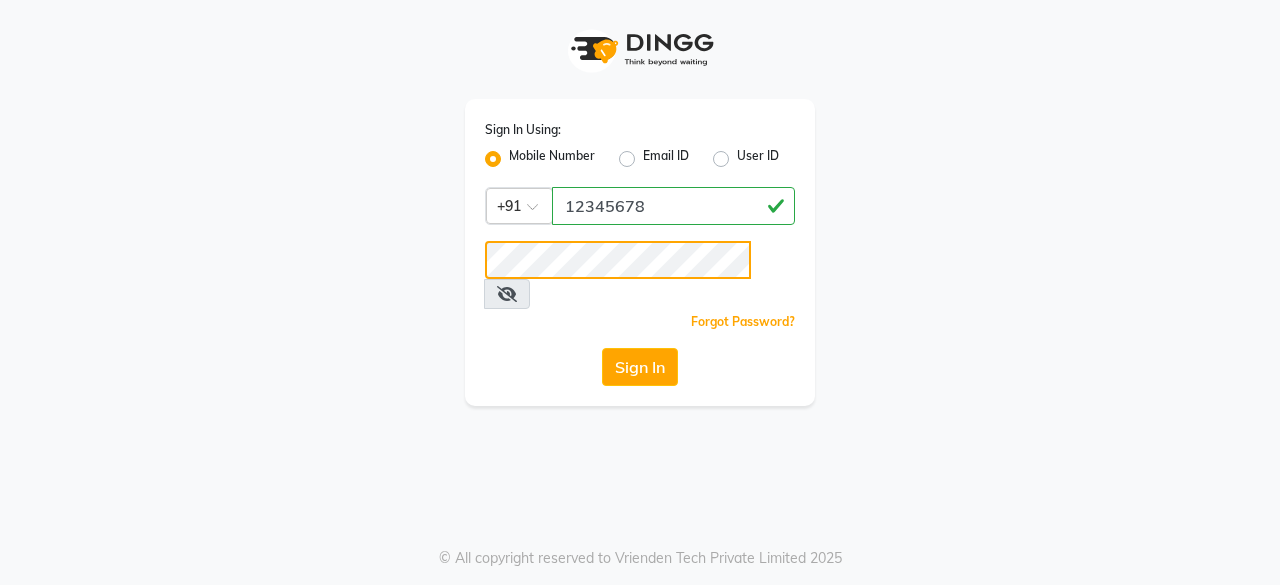 click on "Sign In" 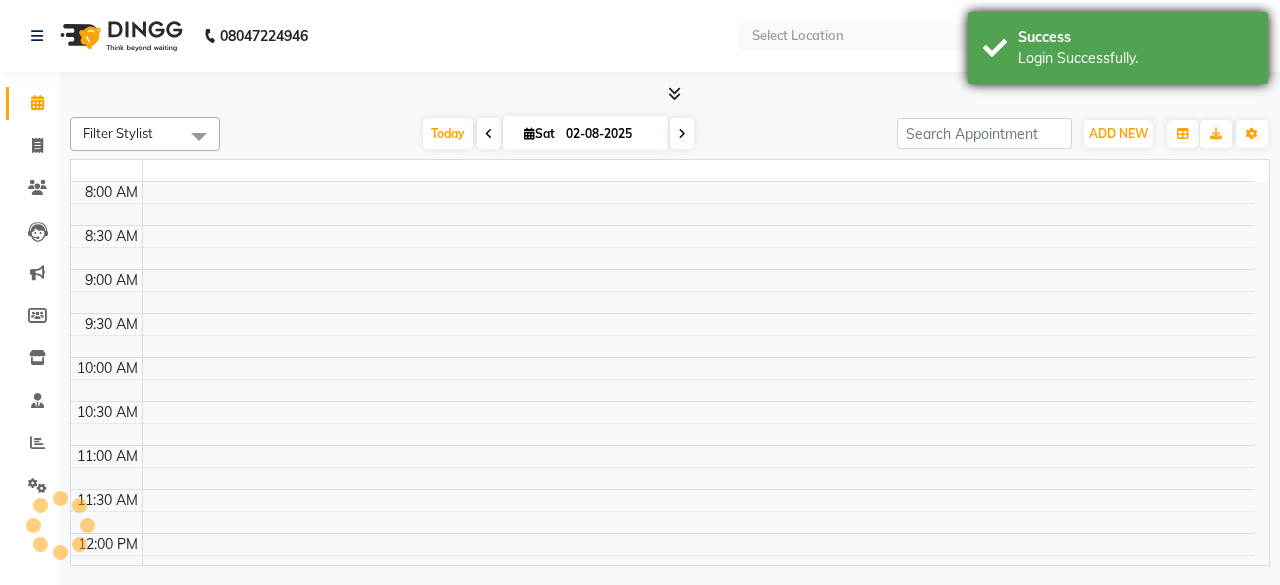 click on "Success   Login Successfully." at bounding box center [1118, 48] 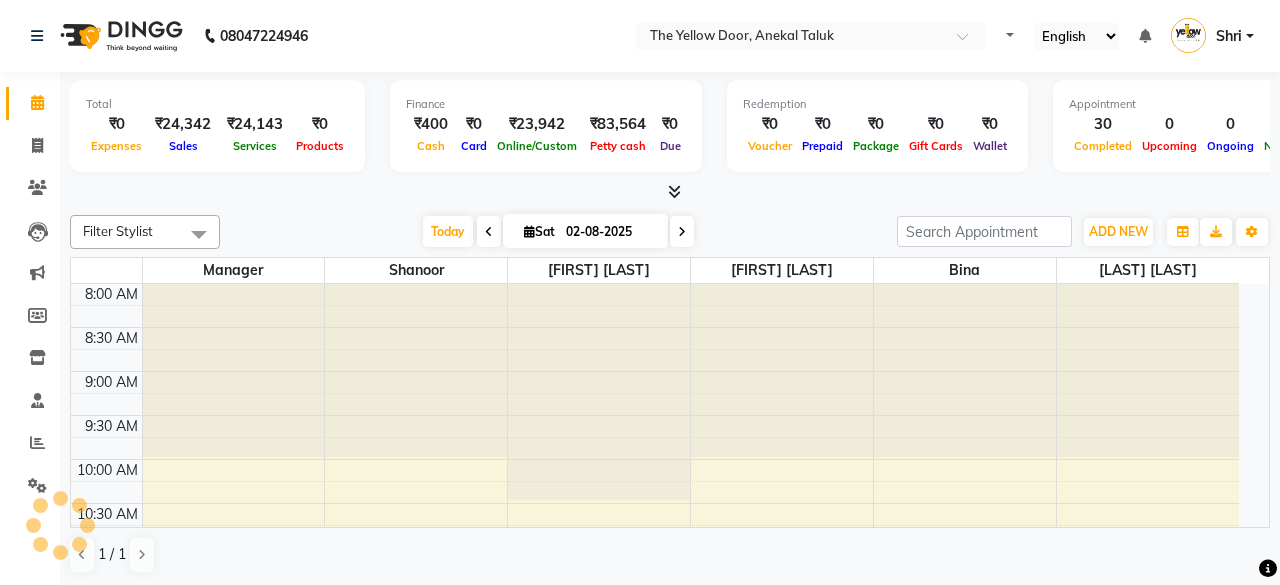 select on "en" 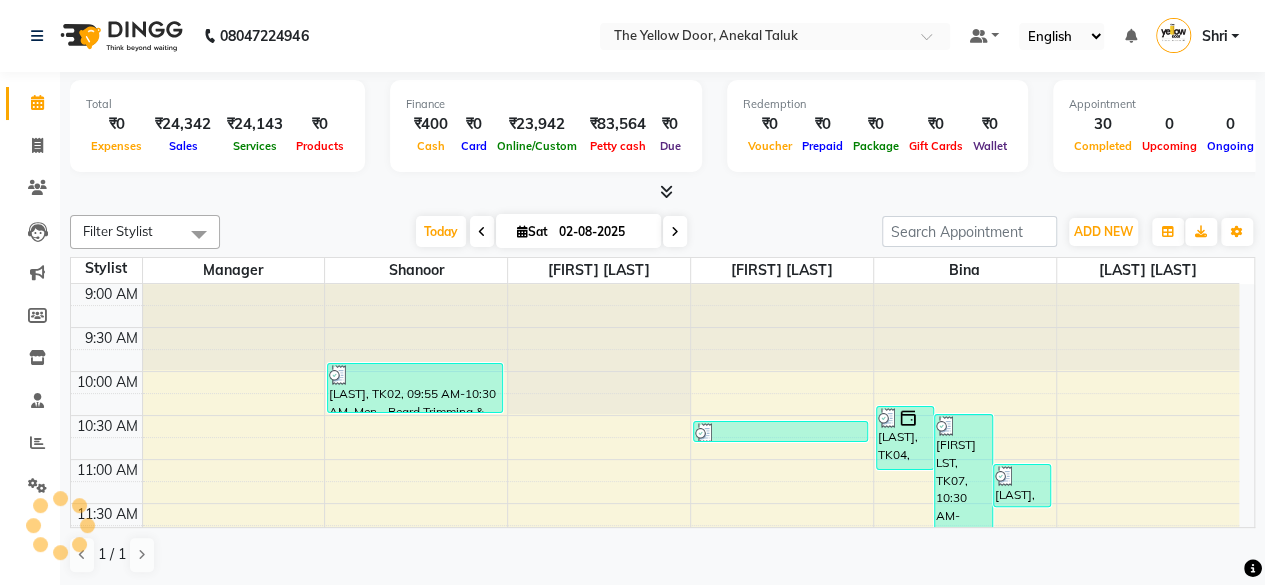 scroll, scrollTop: 0, scrollLeft: 0, axis: both 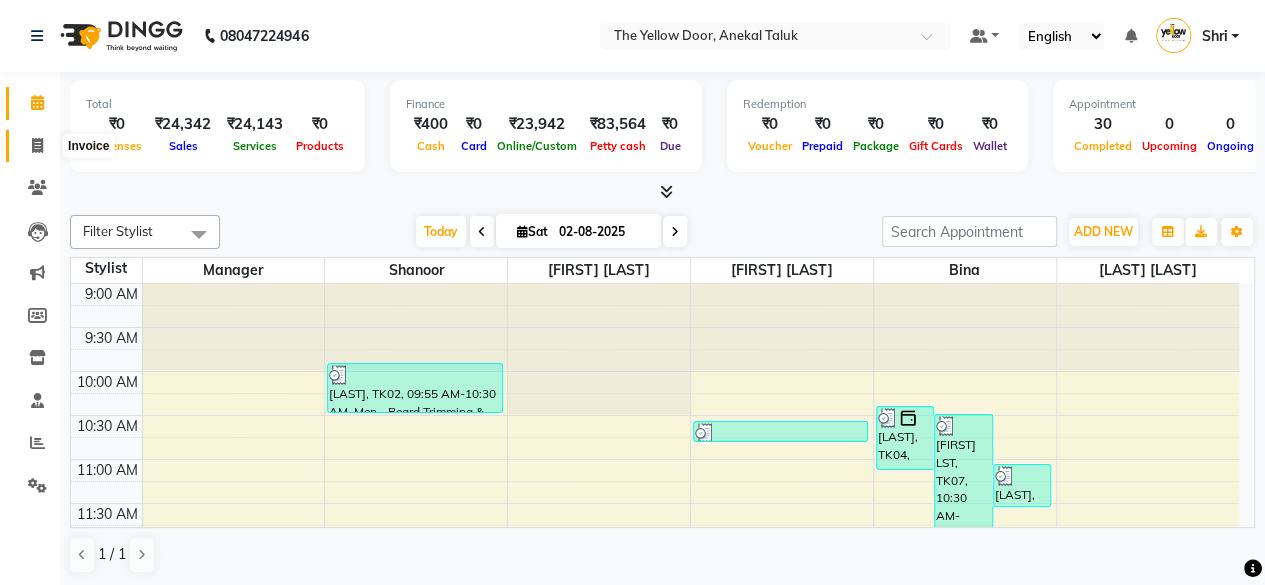 click 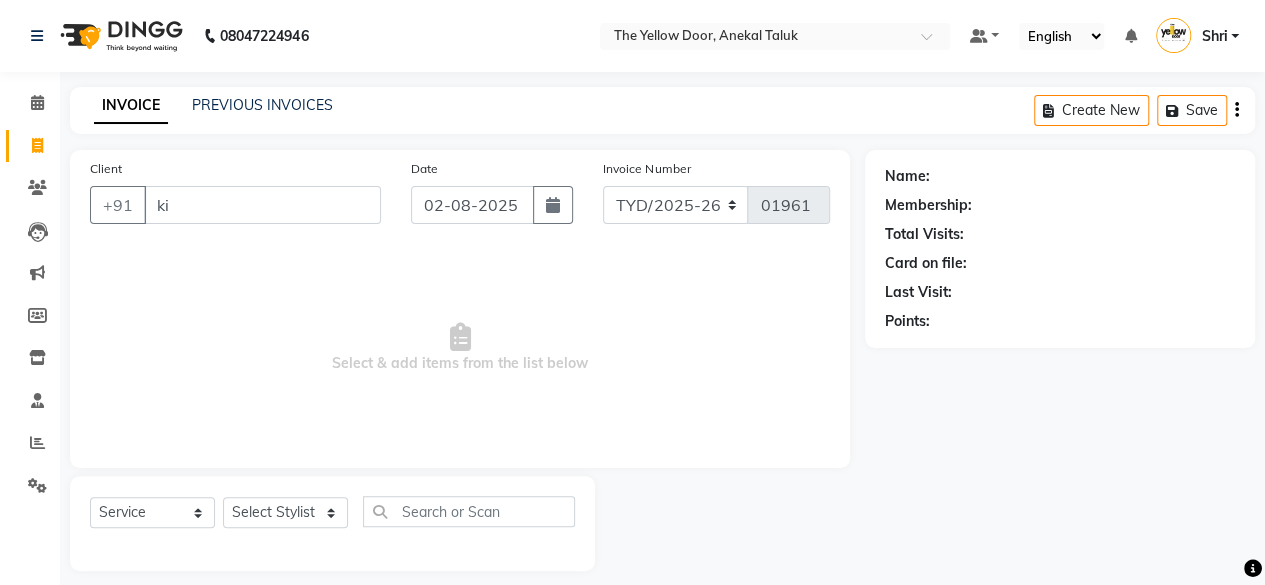 type on "k" 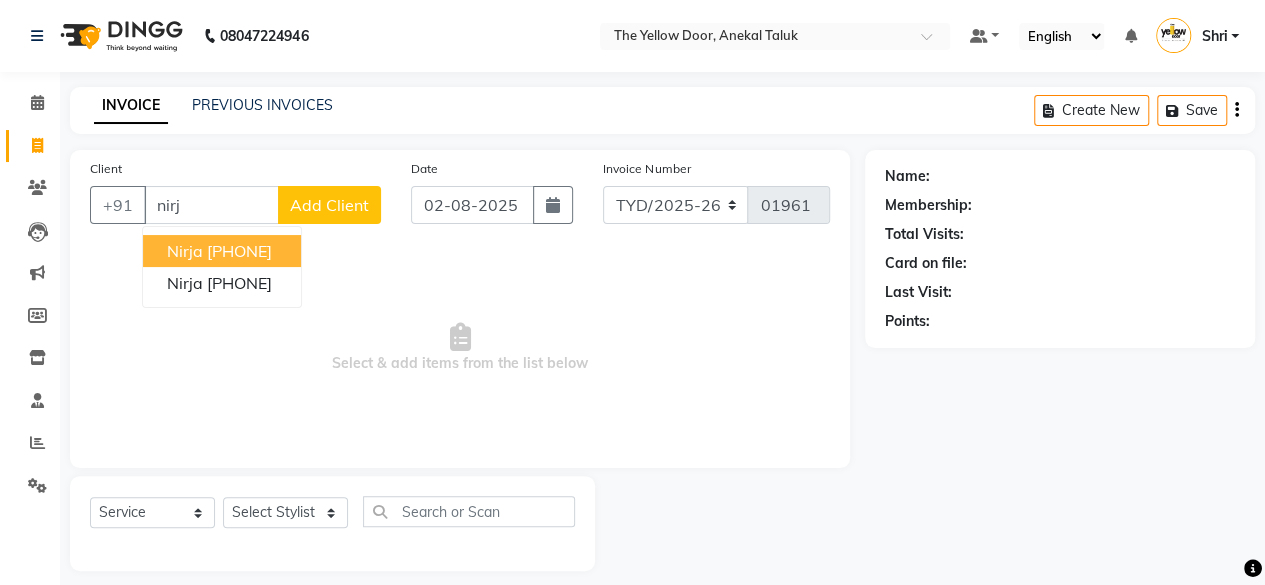 click on "[PHONE]" at bounding box center [239, 251] 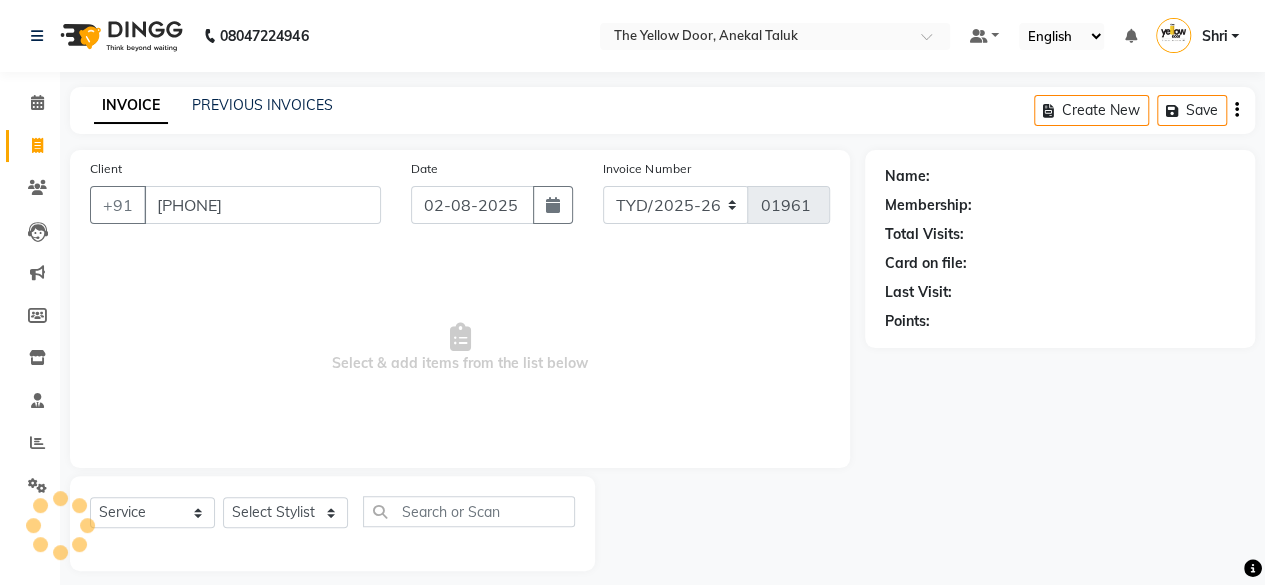 type on "[PHONE]" 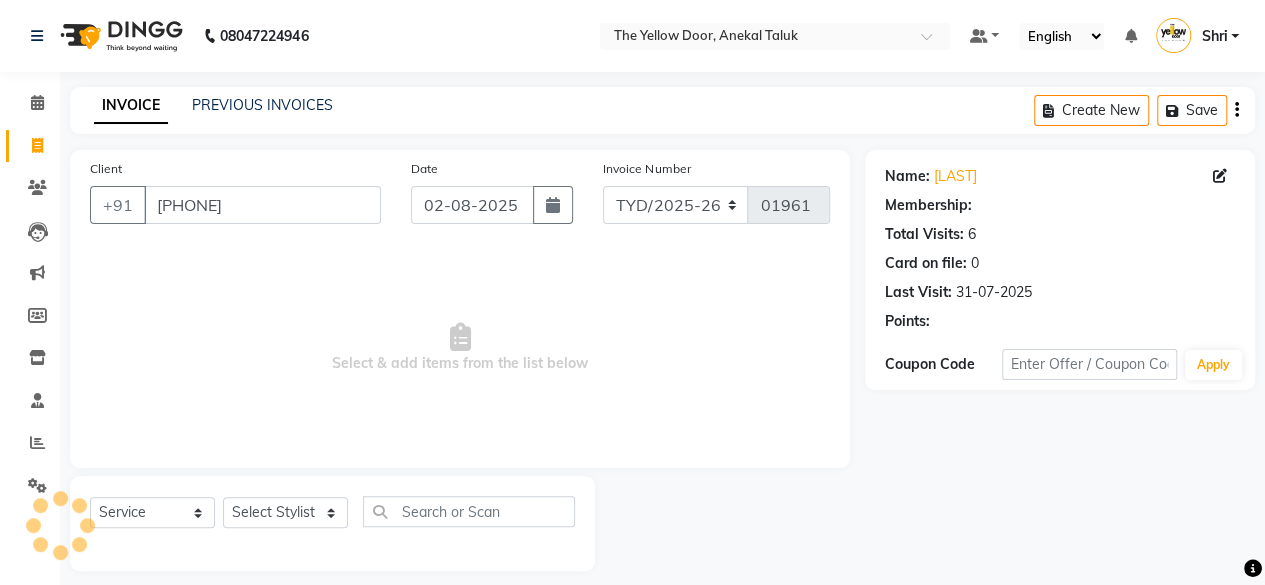 select on "1: Object" 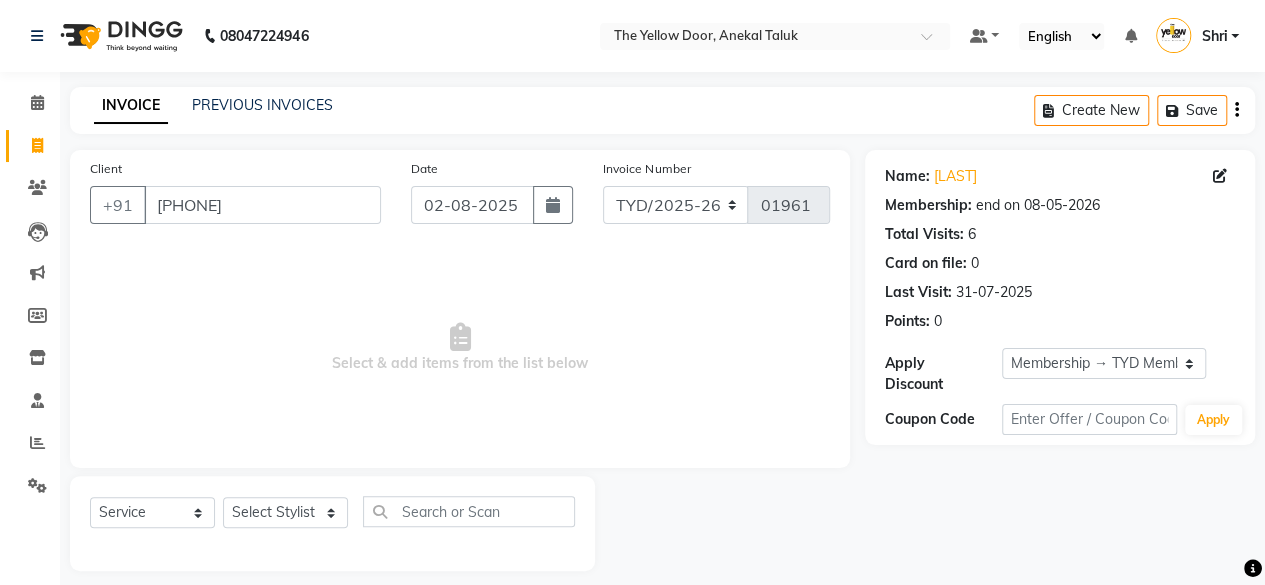 scroll, scrollTop: 15, scrollLeft: 0, axis: vertical 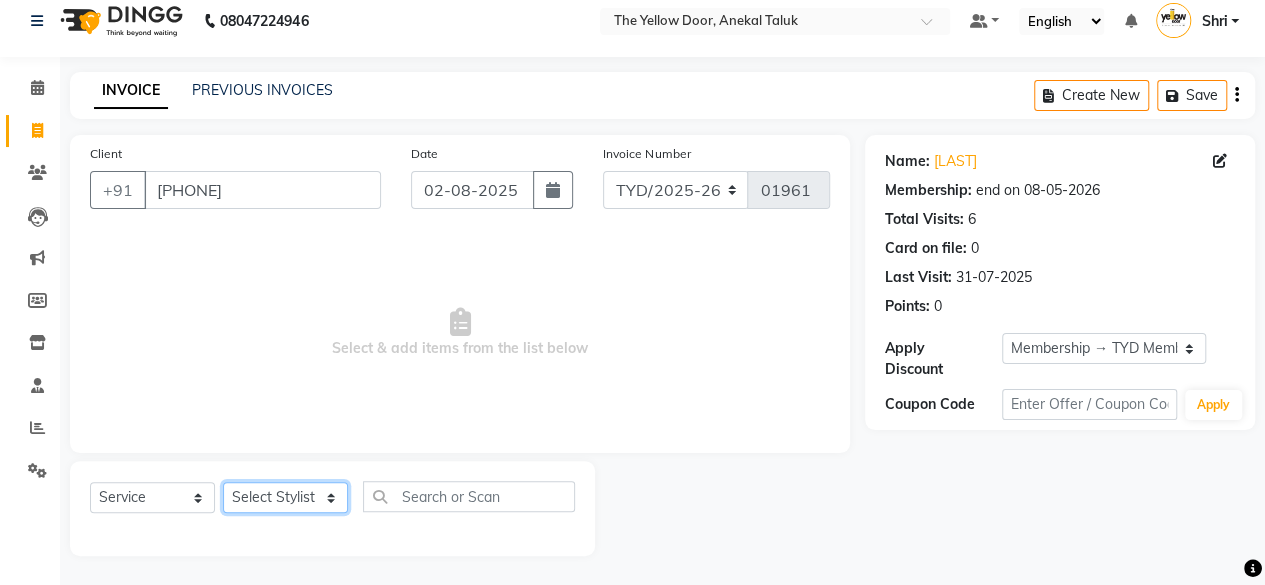 click on "Select Stylist Amit Roy Bina Deena Jena Housekeeping Manager Sajiya Shefi Shanoor Shri" 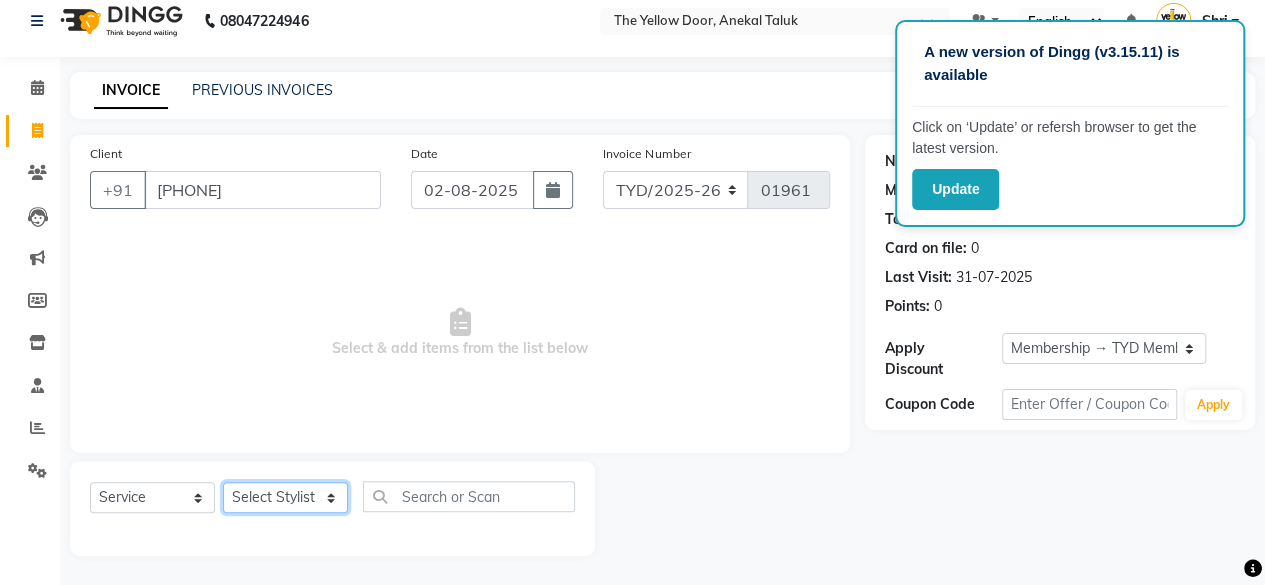 select on "41281" 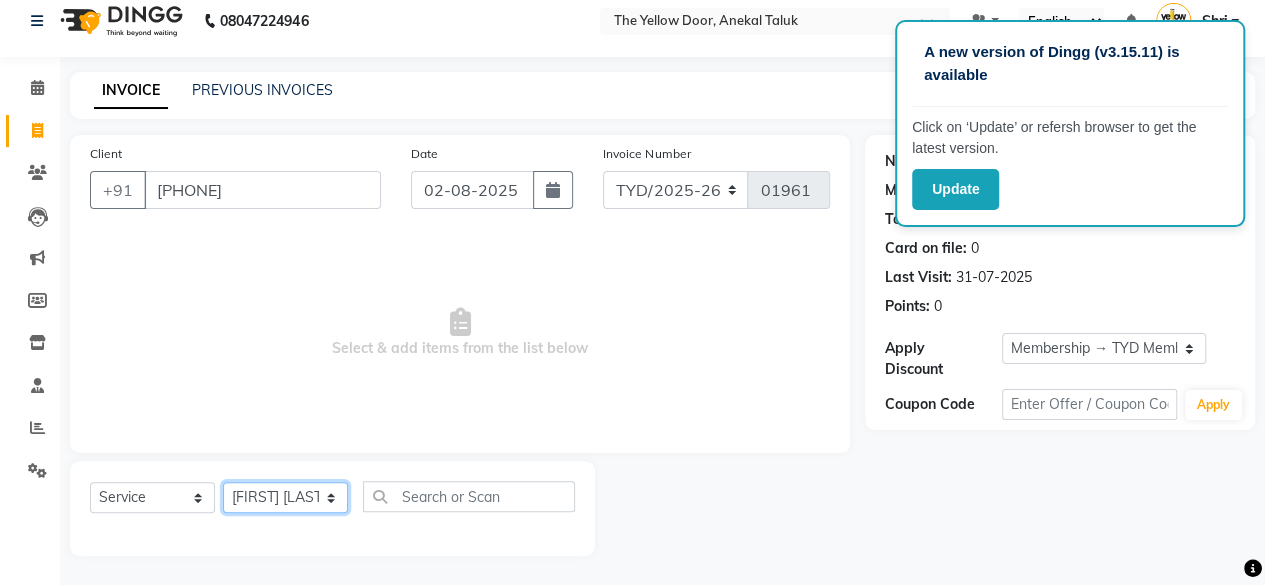 click on "Select Stylist Amit Roy Bina Deena Jena Housekeeping Manager Sajiya Shefi Shanoor Shri" 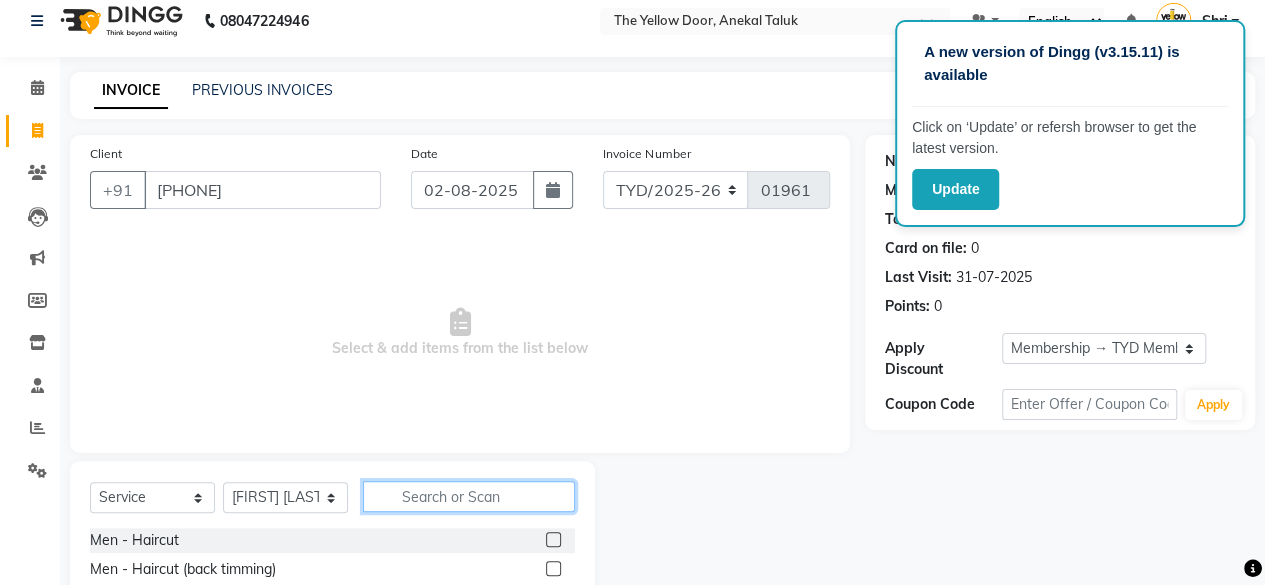 click 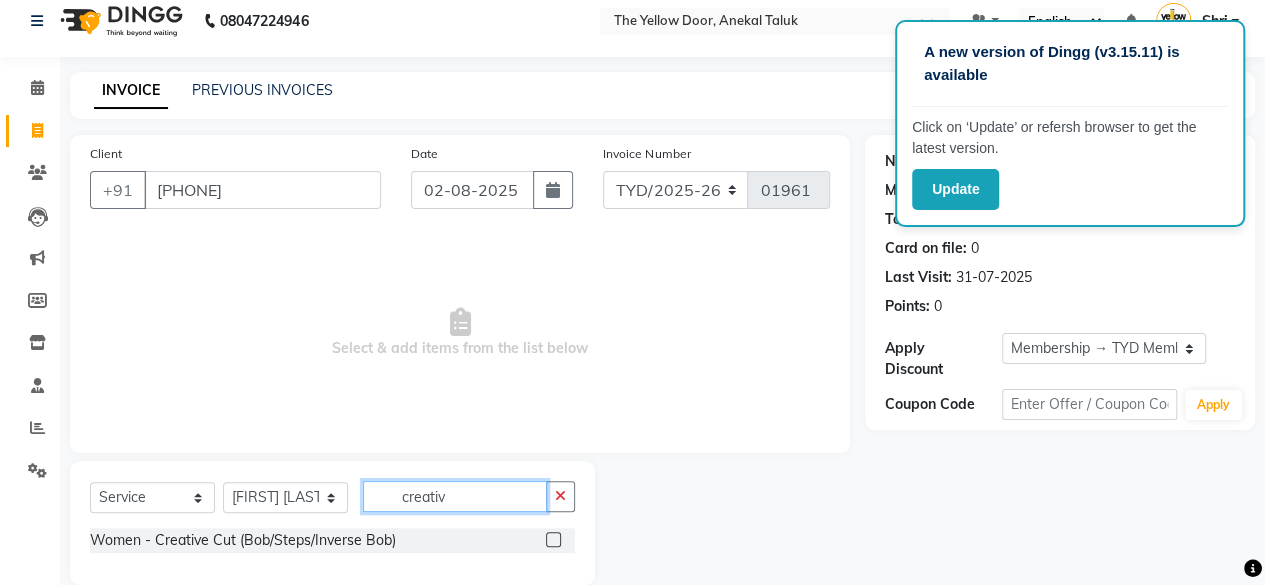 type on "creativ" 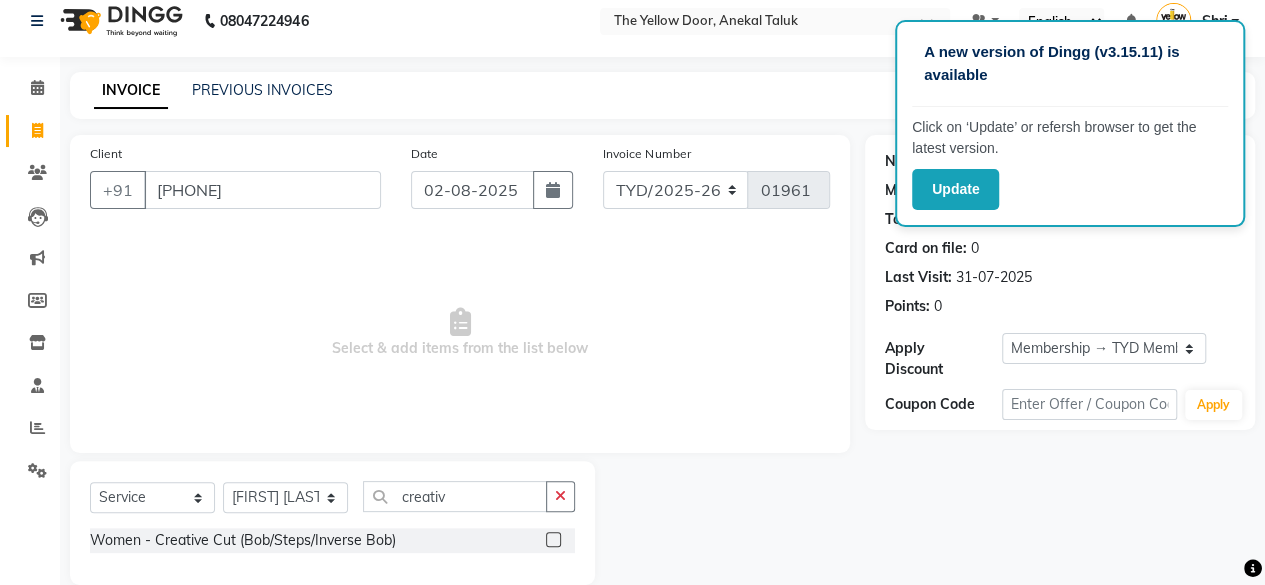 click 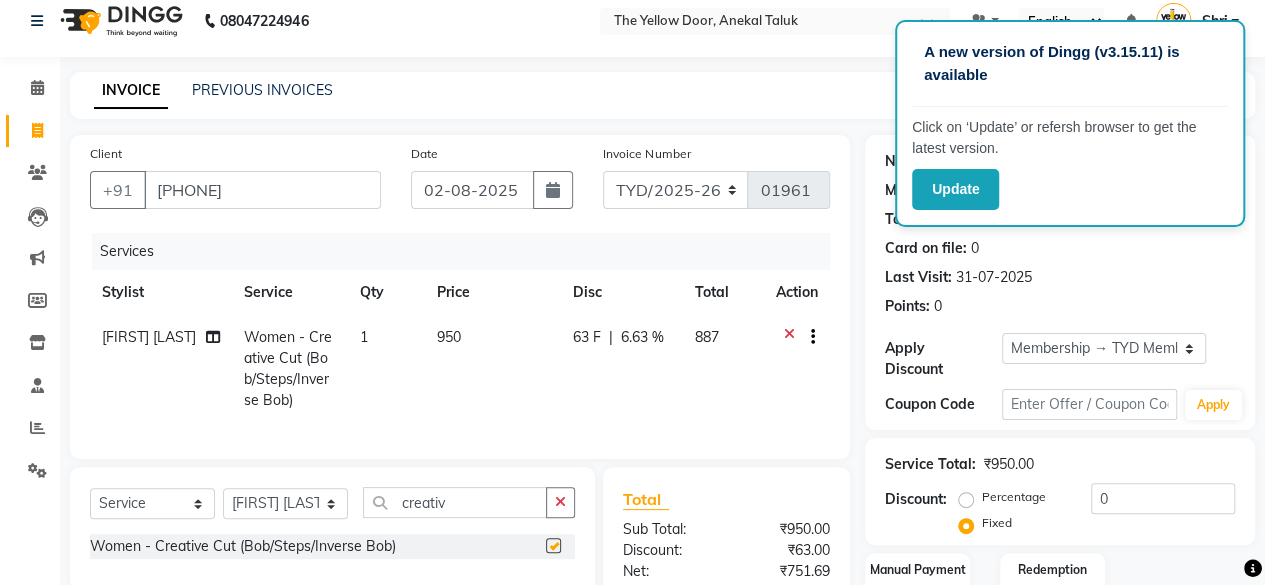 checkbox on "false" 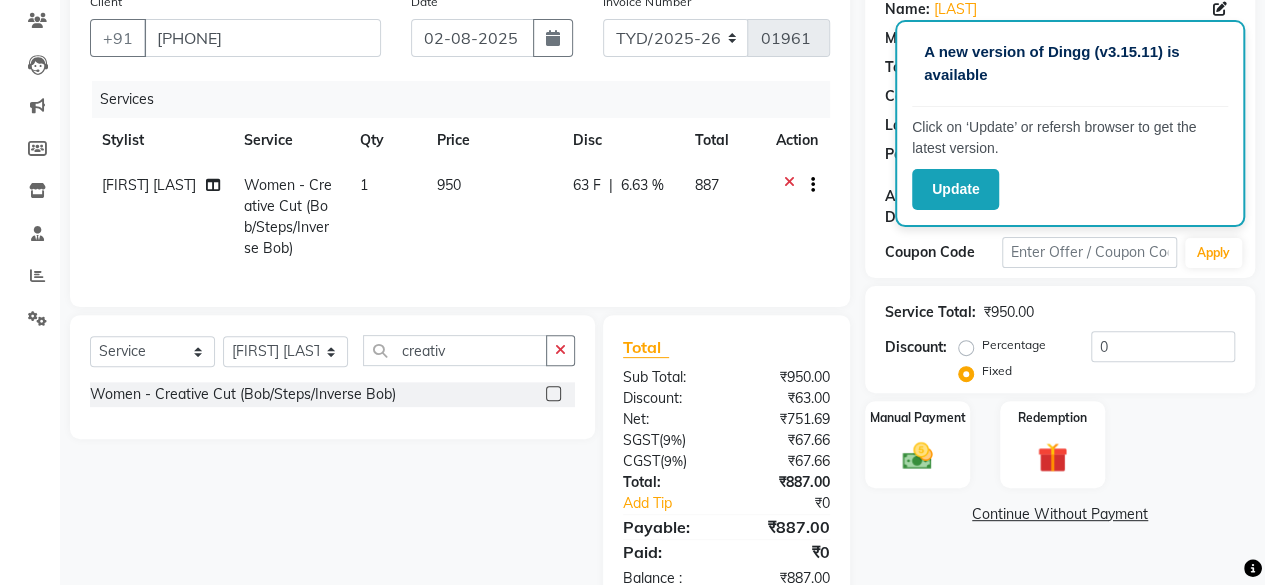 scroll, scrollTop: 168, scrollLeft: 0, axis: vertical 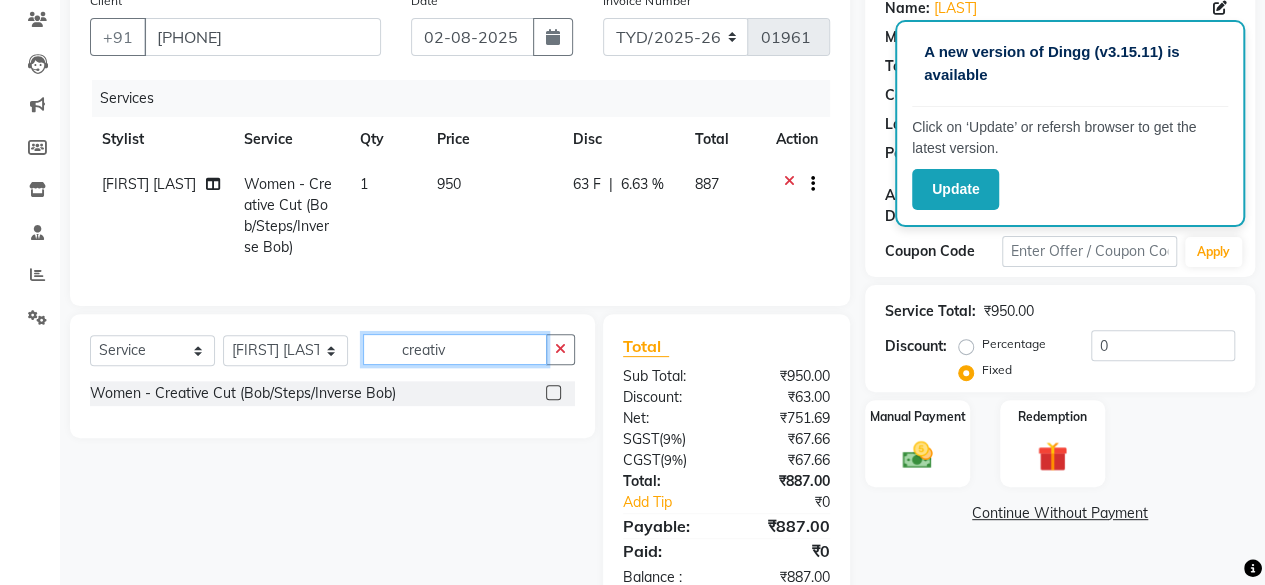 click on "creativ" 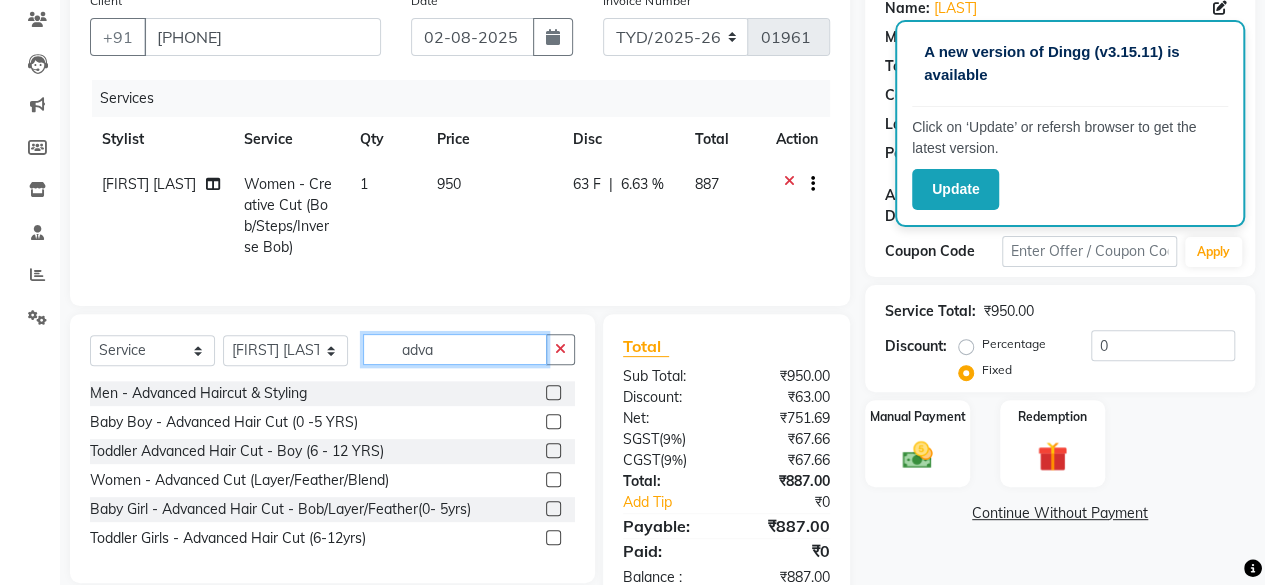 type on "adva" 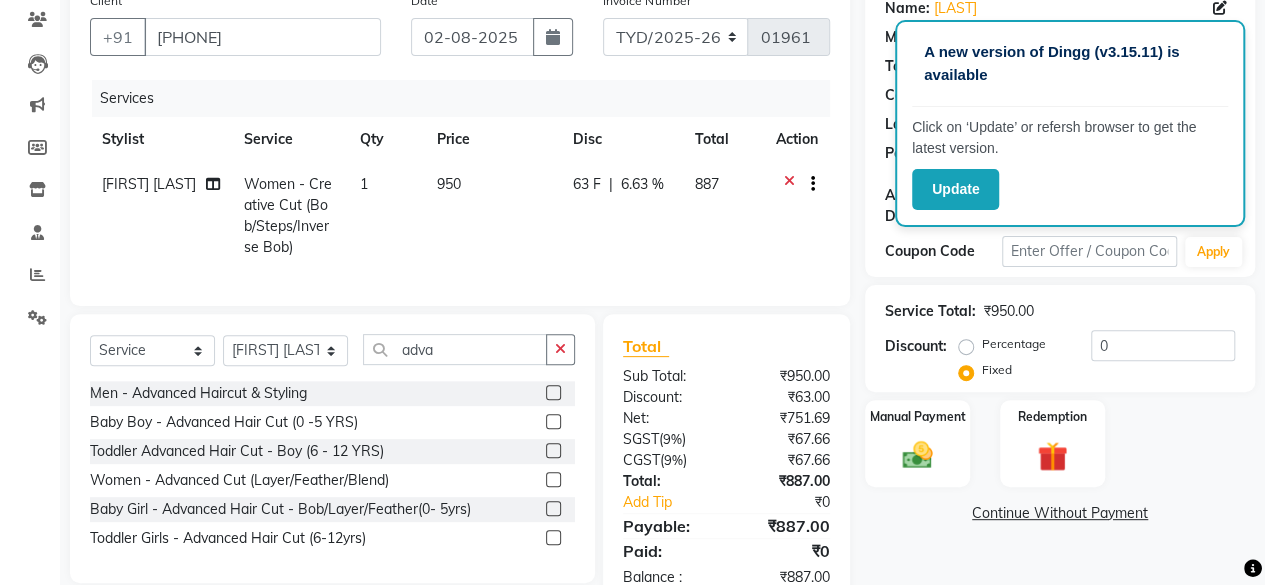 click 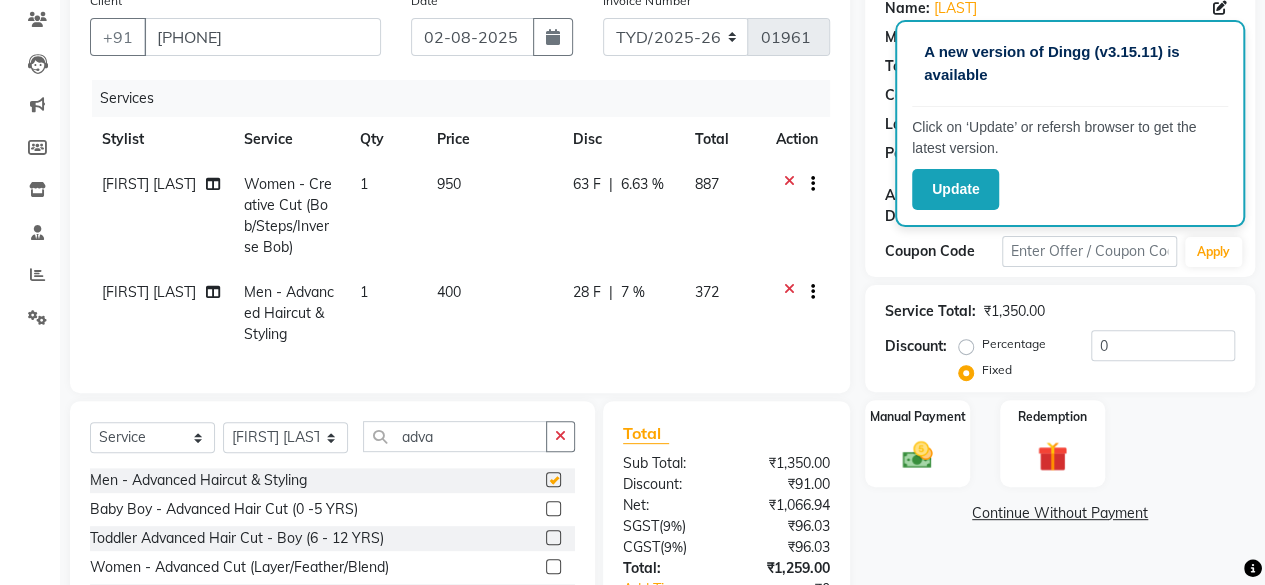 checkbox on "false" 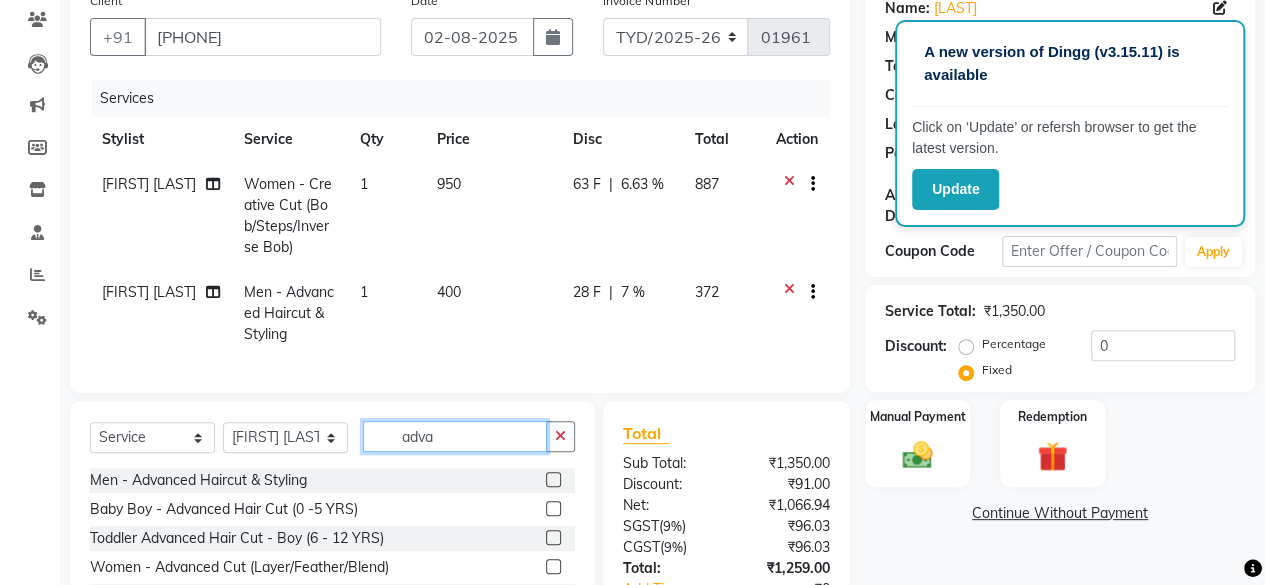 click on "adva" 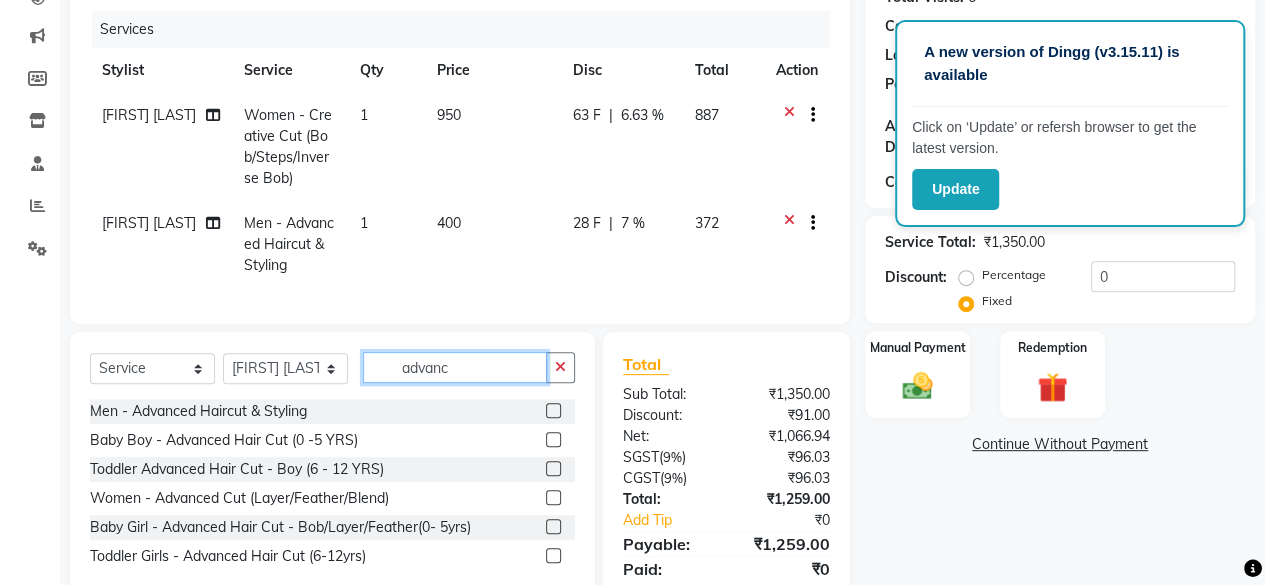 scroll, scrollTop: 238, scrollLeft: 0, axis: vertical 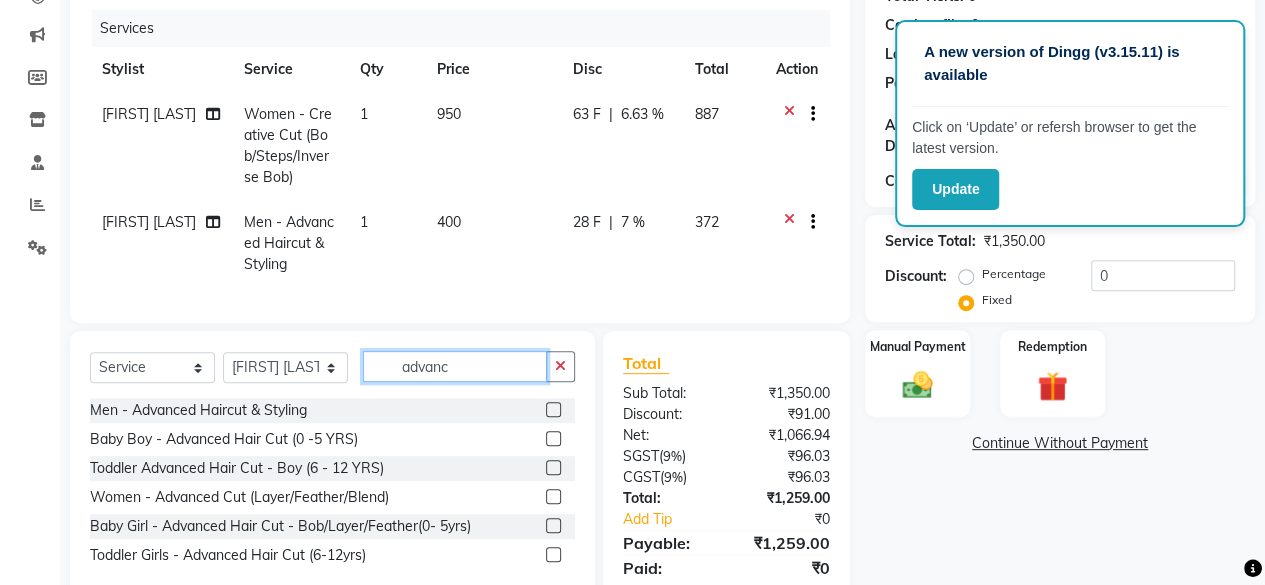 type on "advanc" 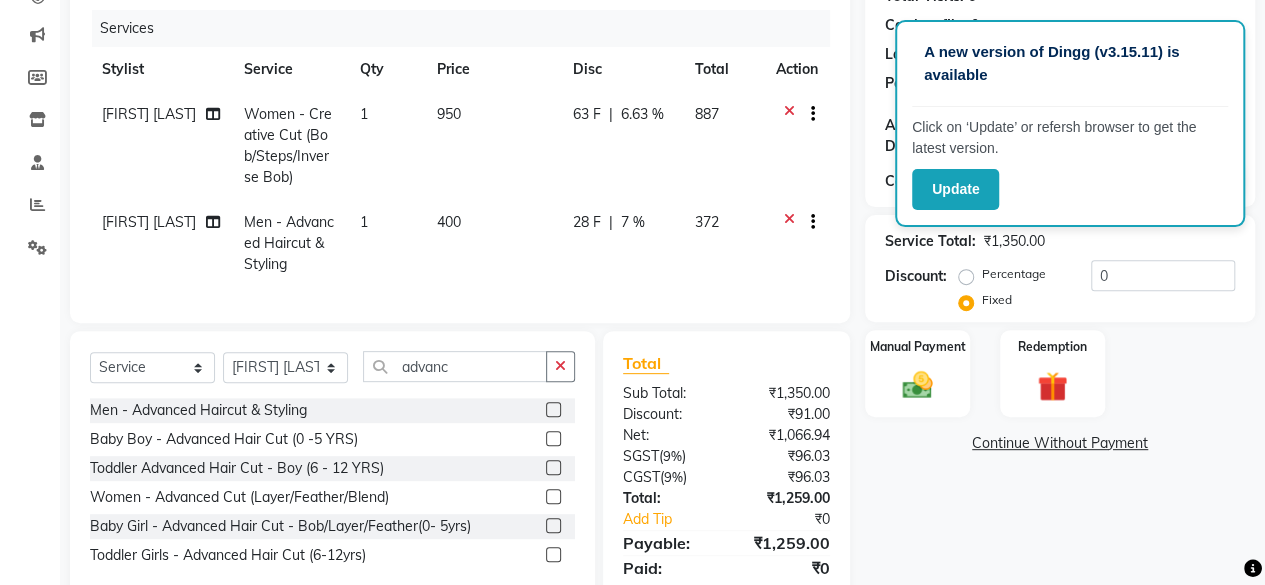 click 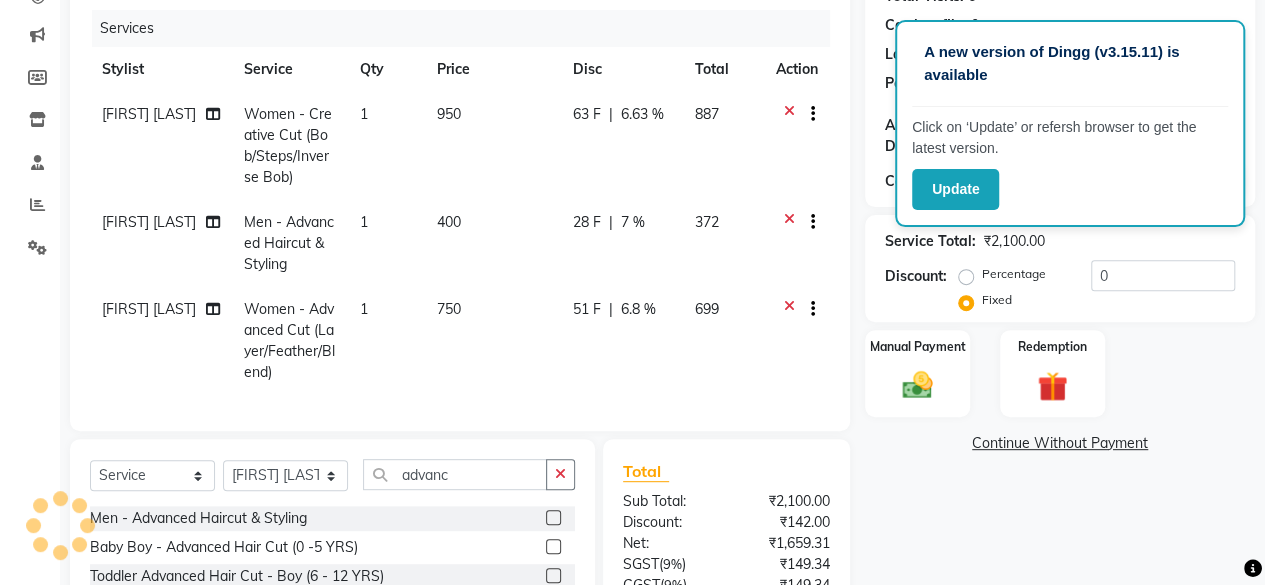 checkbox on "false" 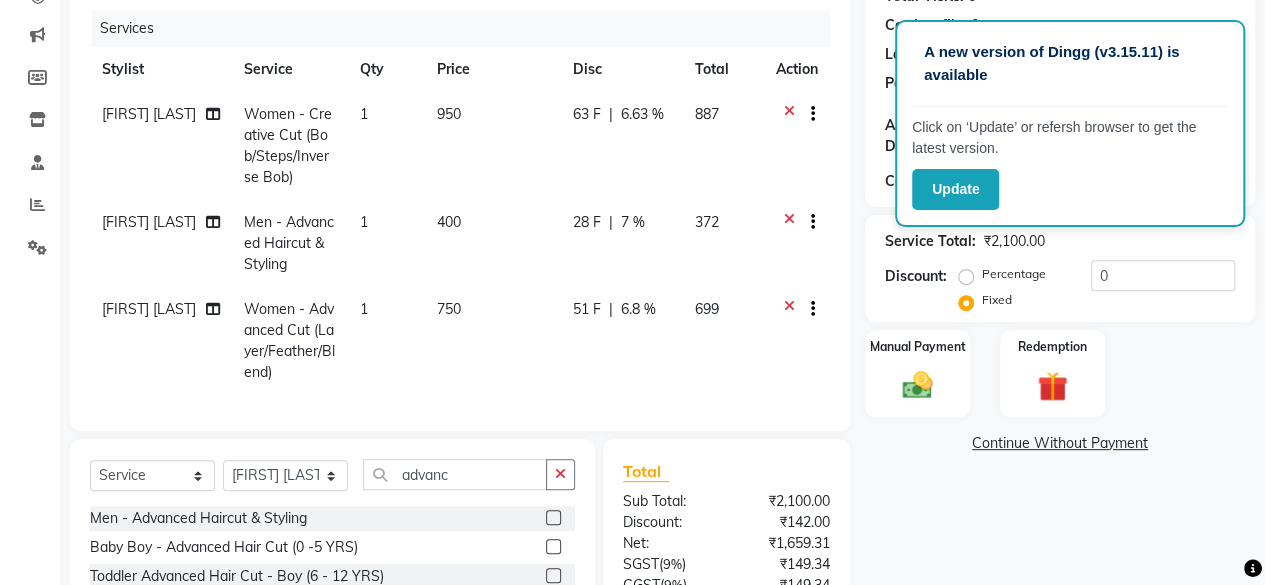 click 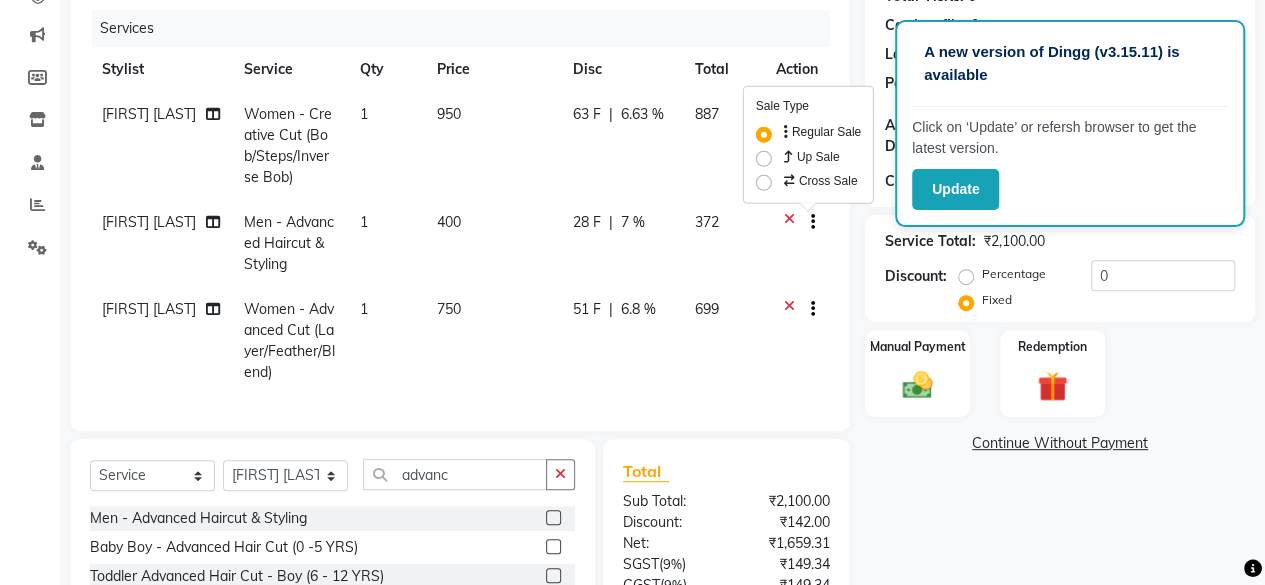 click 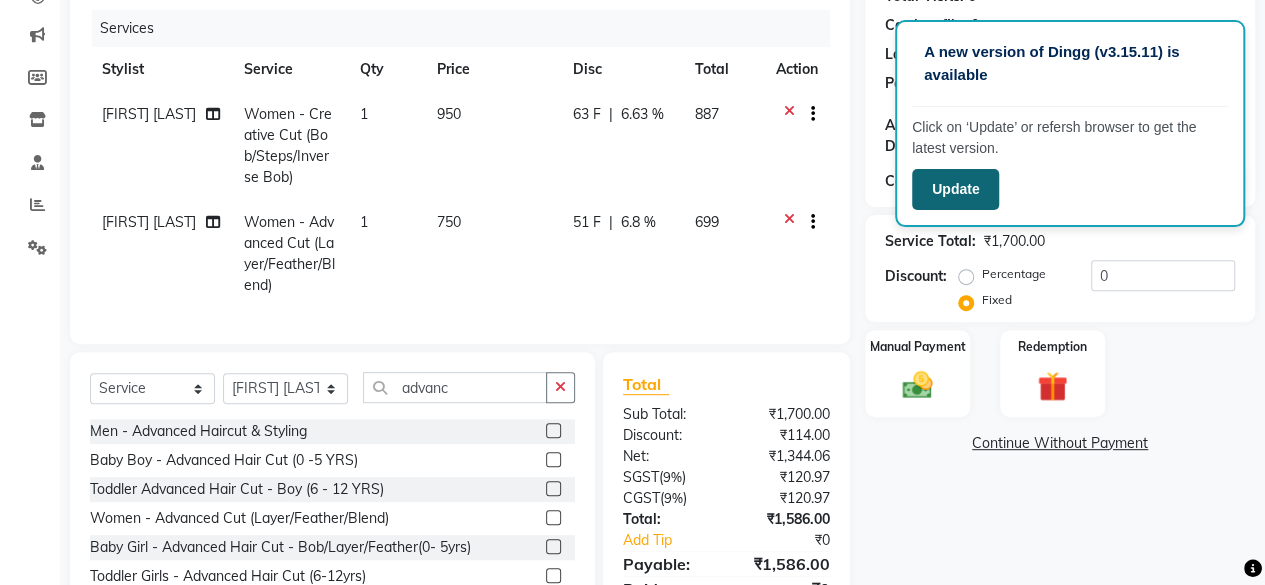 click on "Update" 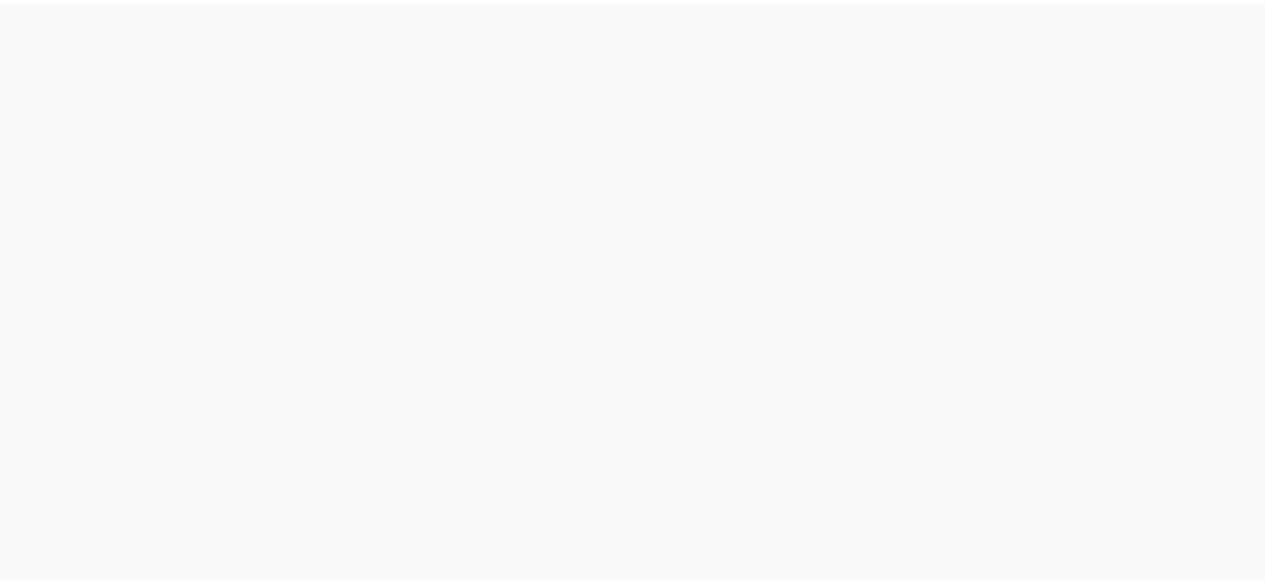 scroll, scrollTop: 0, scrollLeft: 0, axis: both 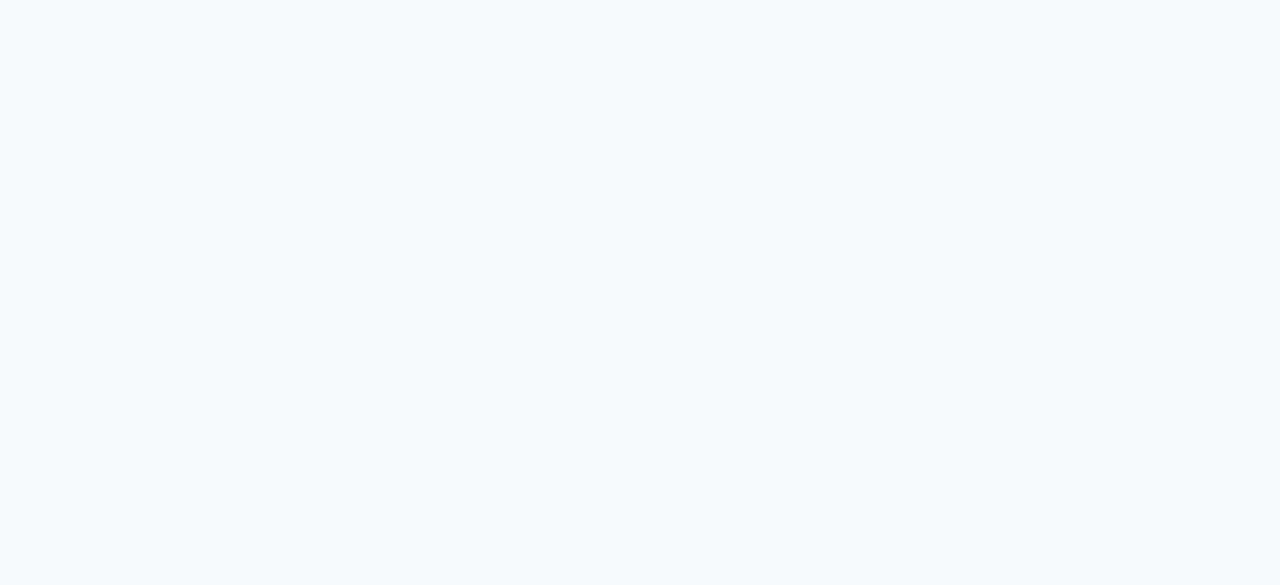 select on "service" 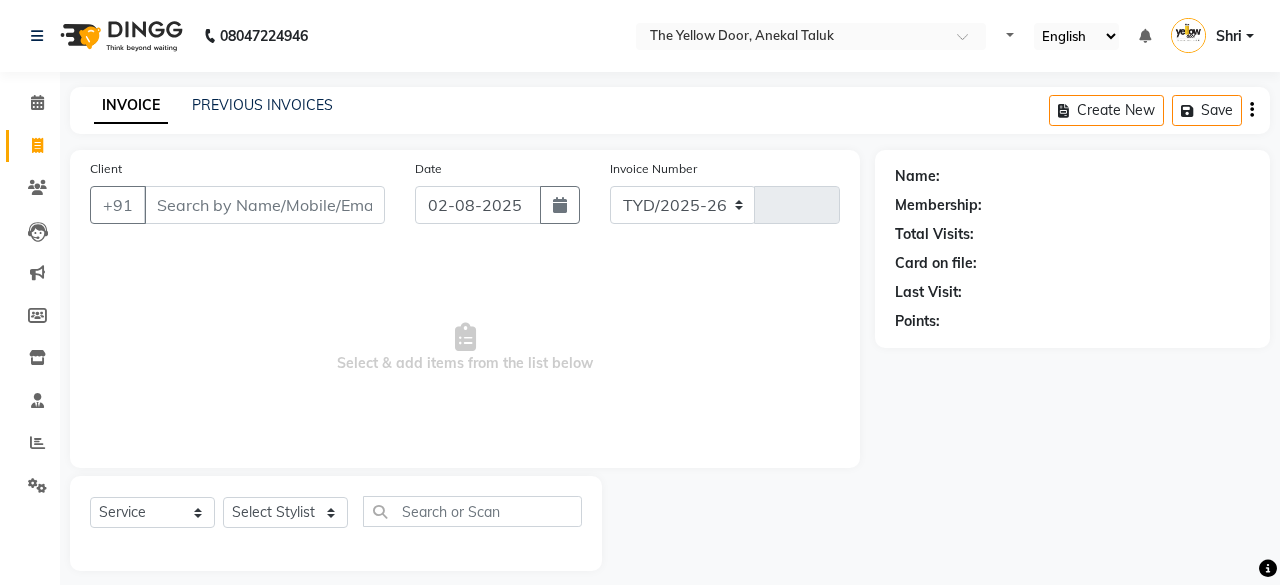 select on "5650" 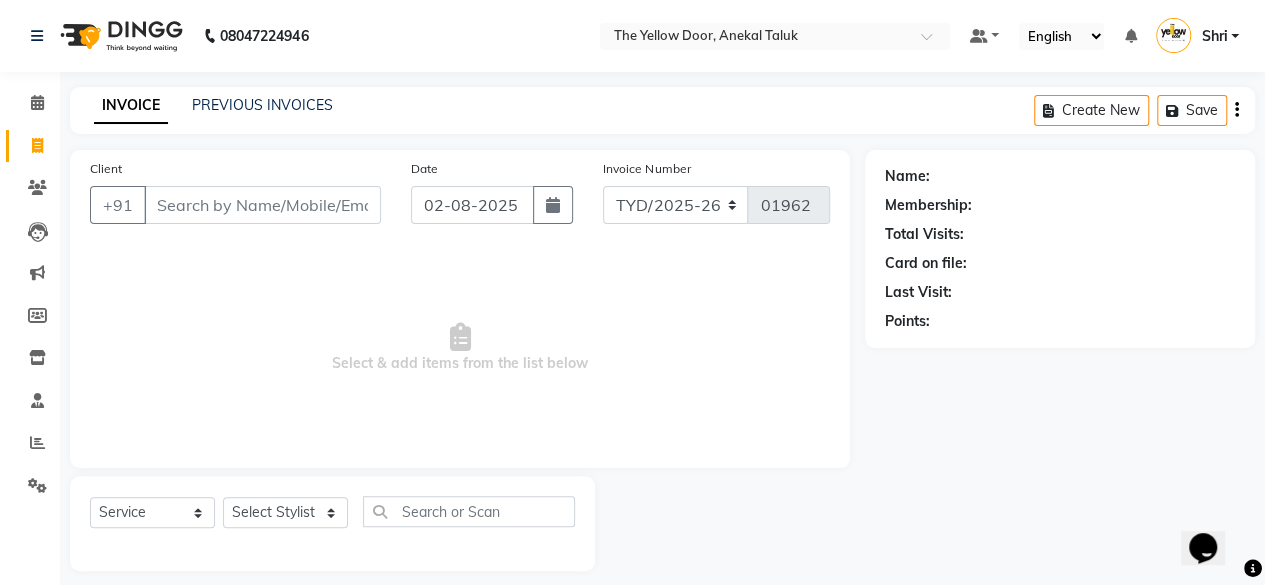 scroll, scrollTop: 0, scrollLeft: 0, axis: both 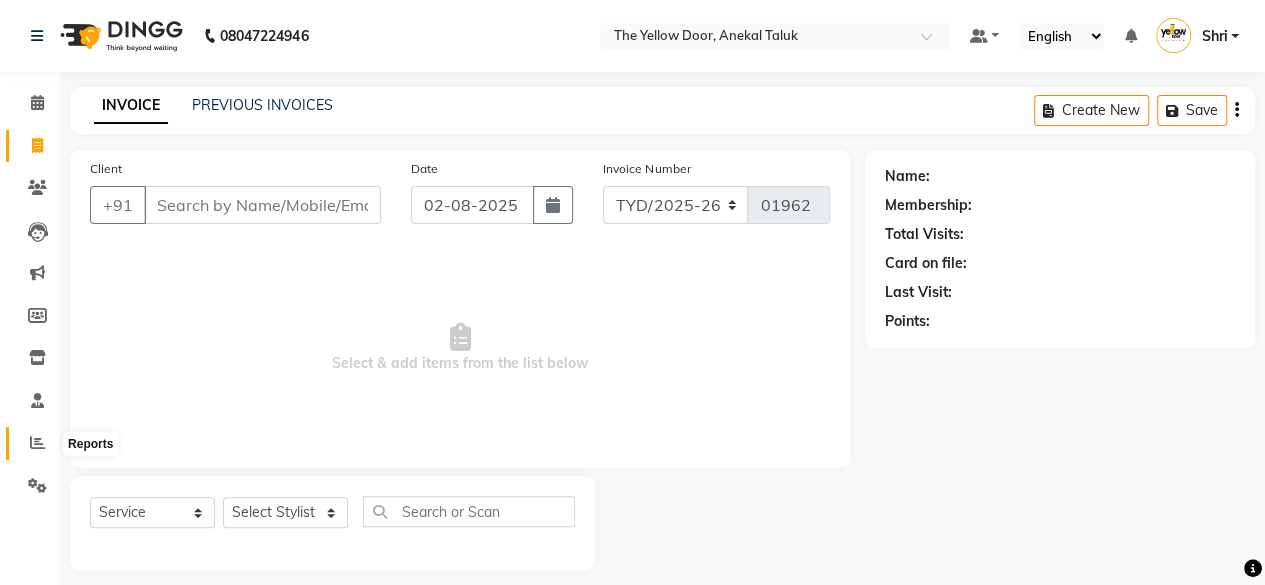 click 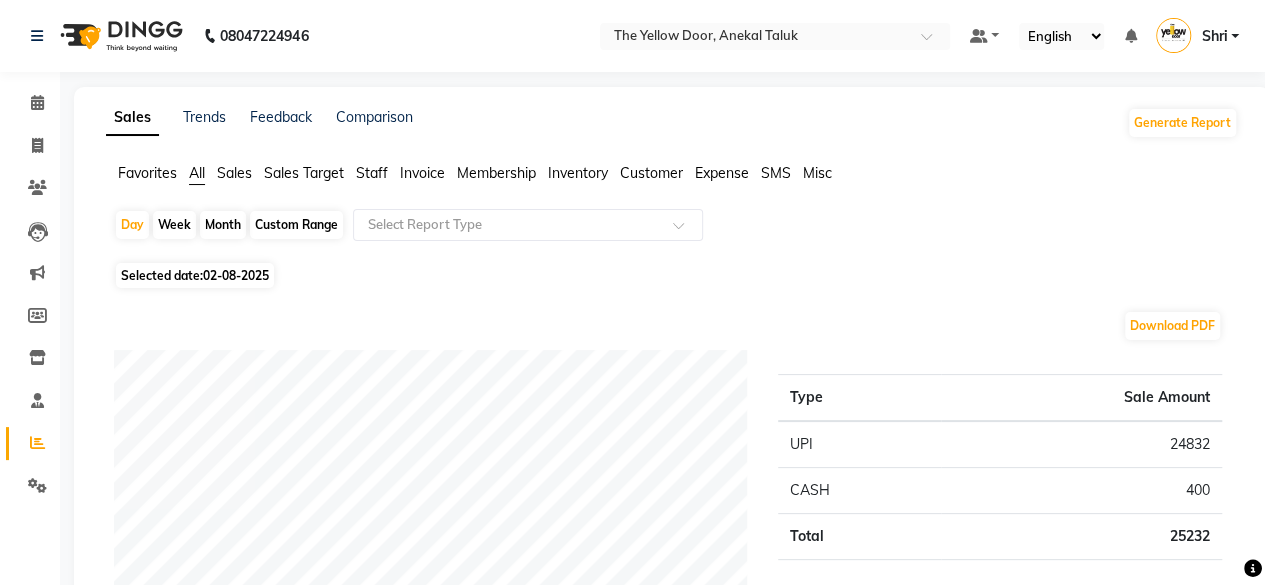 click on "Sales" 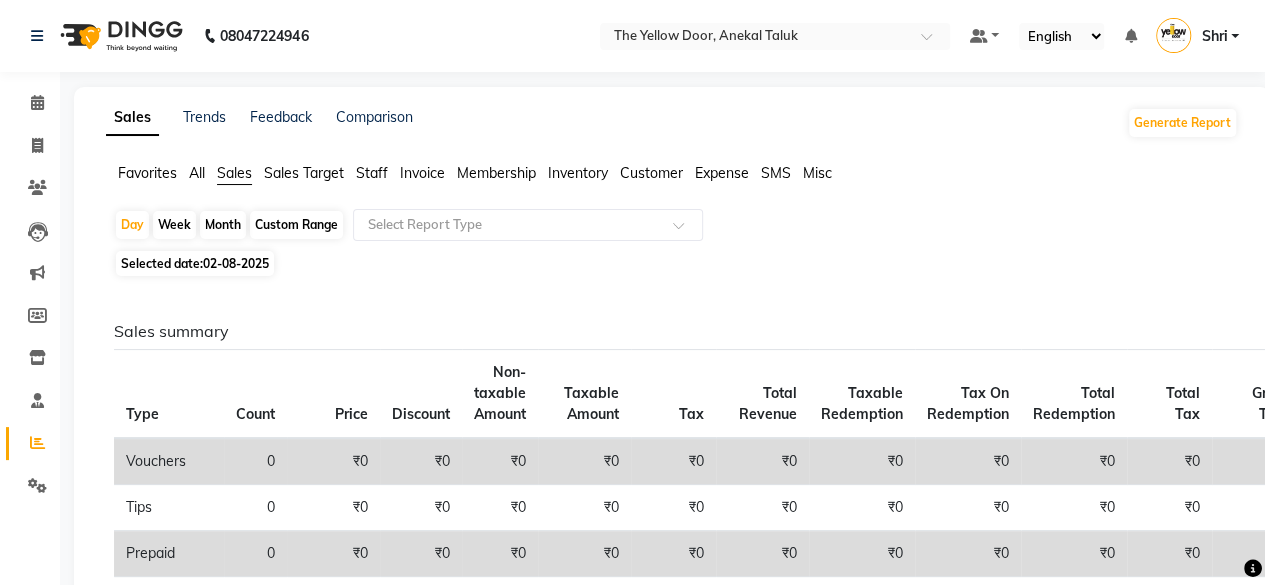 click on "Favorites All Sales Sales Target Staff Invoice Membership Inventory Customer Expense SMS Misc" 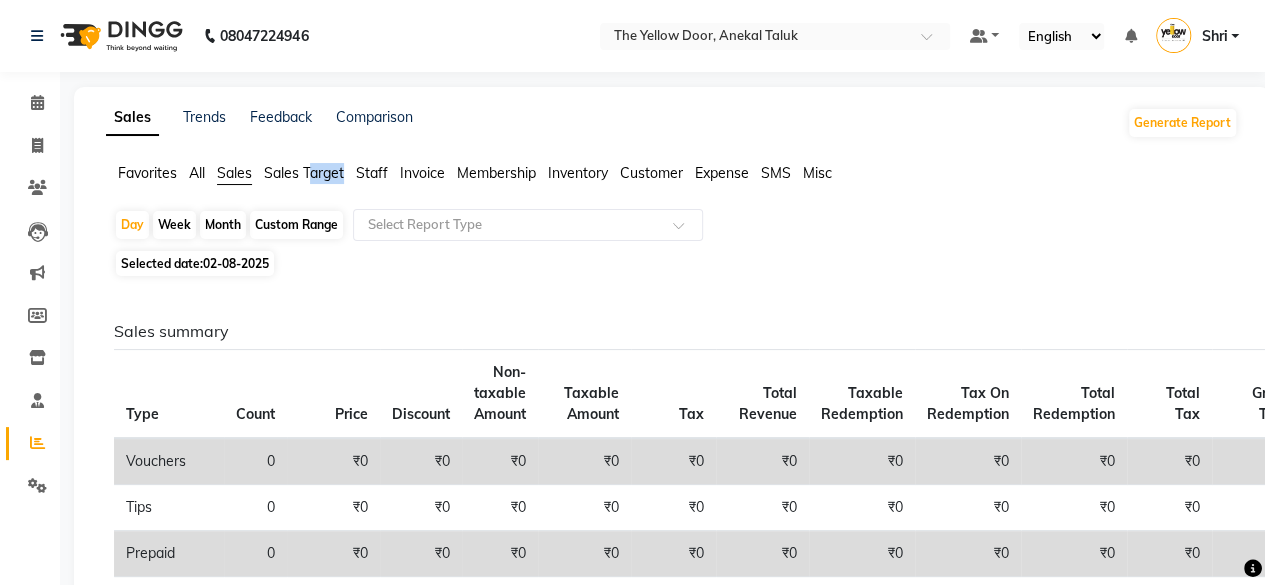 click on "Favorites All Sales Sales Target Staff Invoice Membership Inventory Customer Expense SMS Misc" 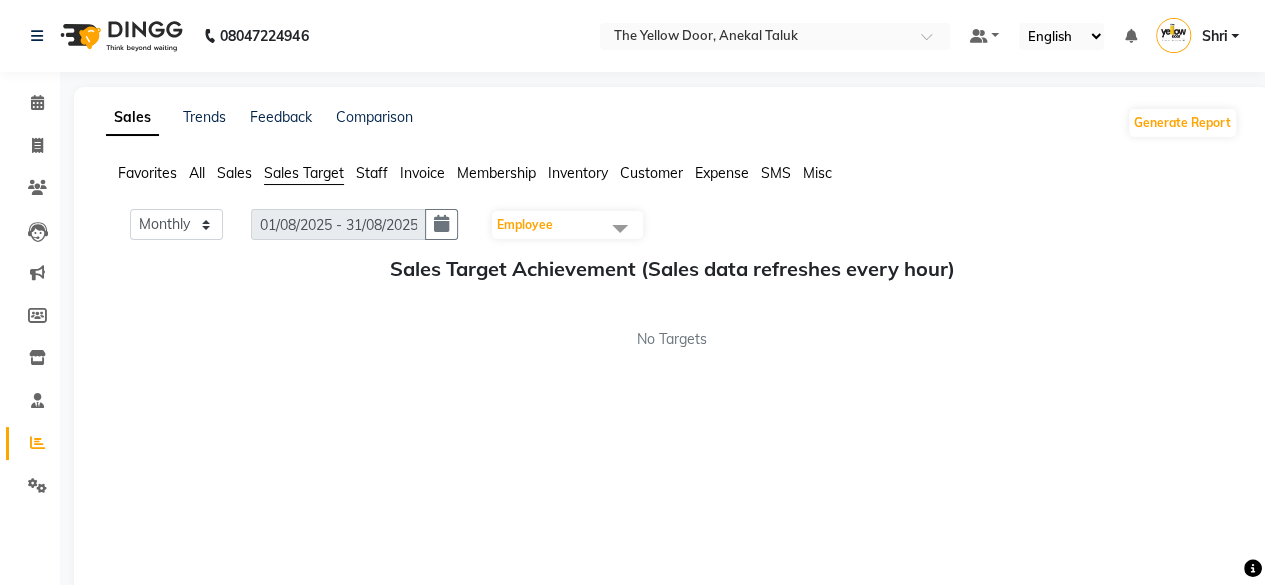 click on "Staff" 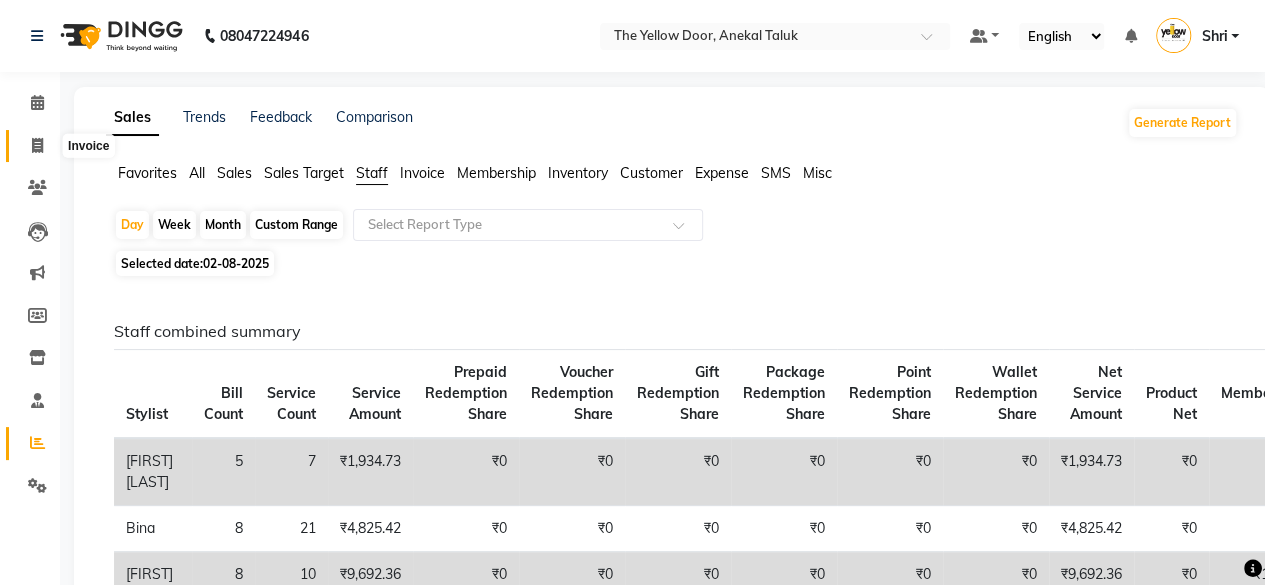 click 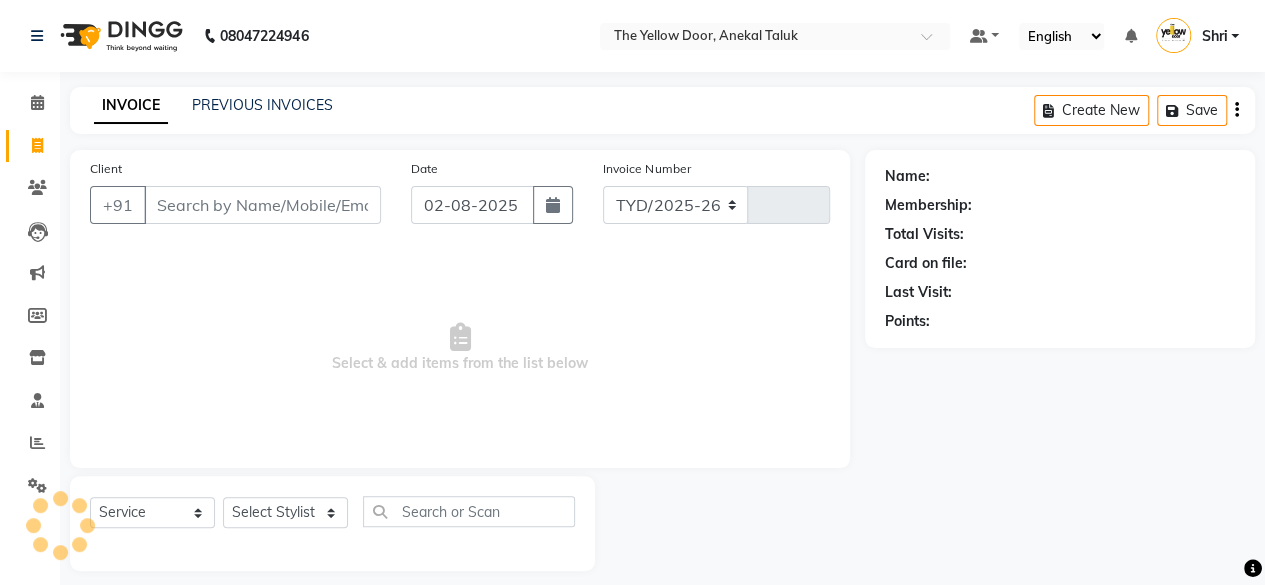 select on "5650" 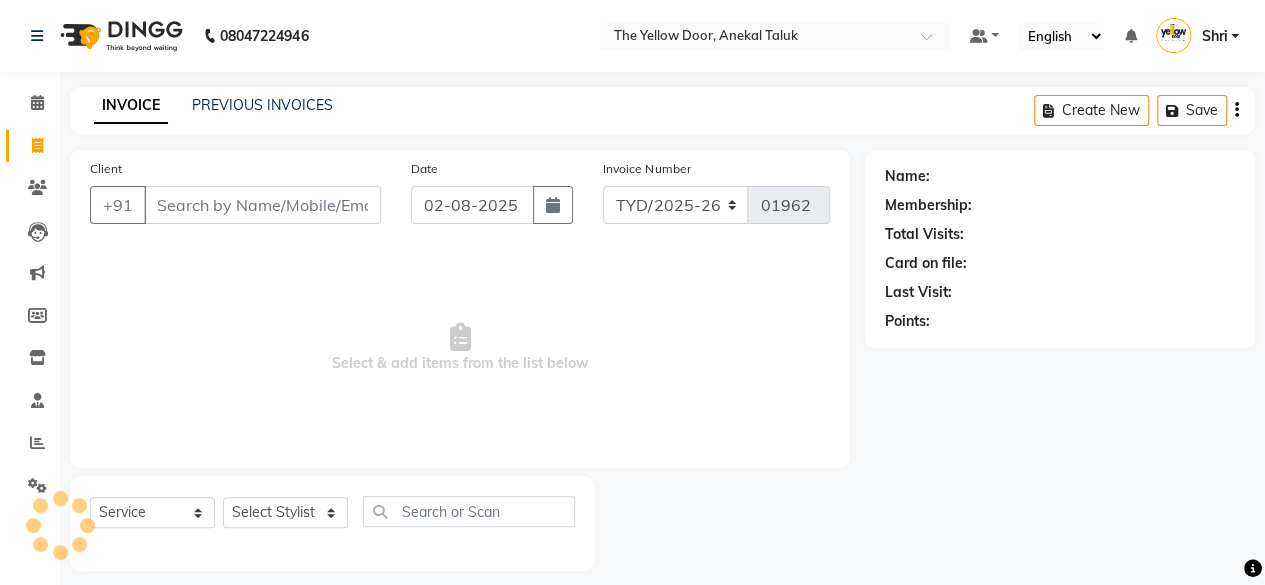 scroll, scrollTop: 15, scrollLeft: 0, axis: vertical 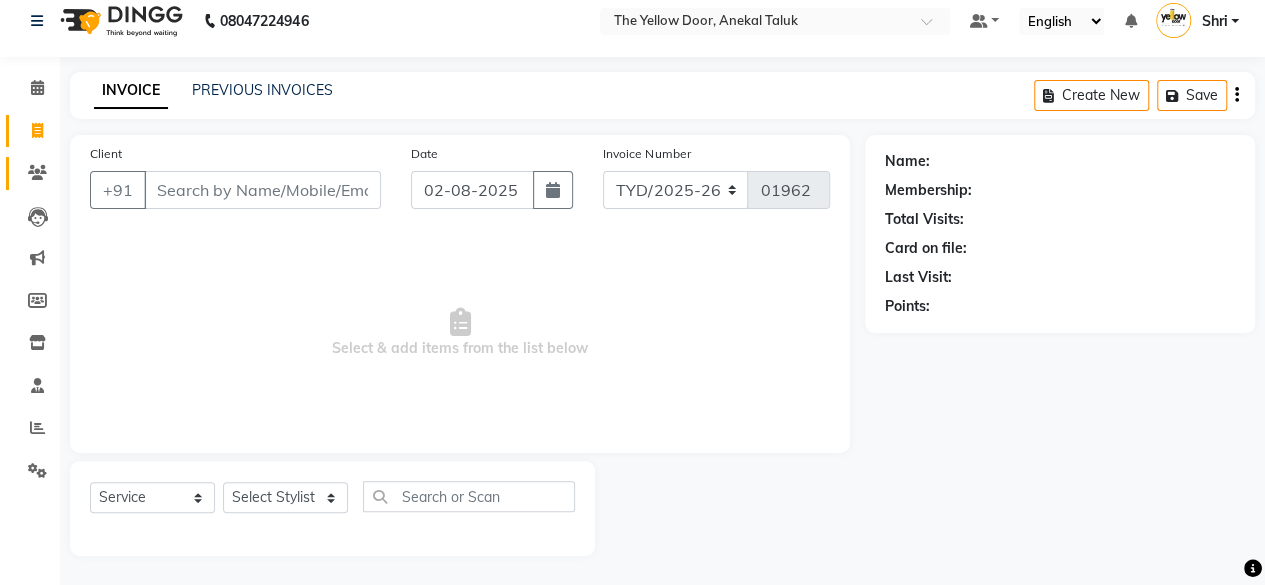 click on "Clients" 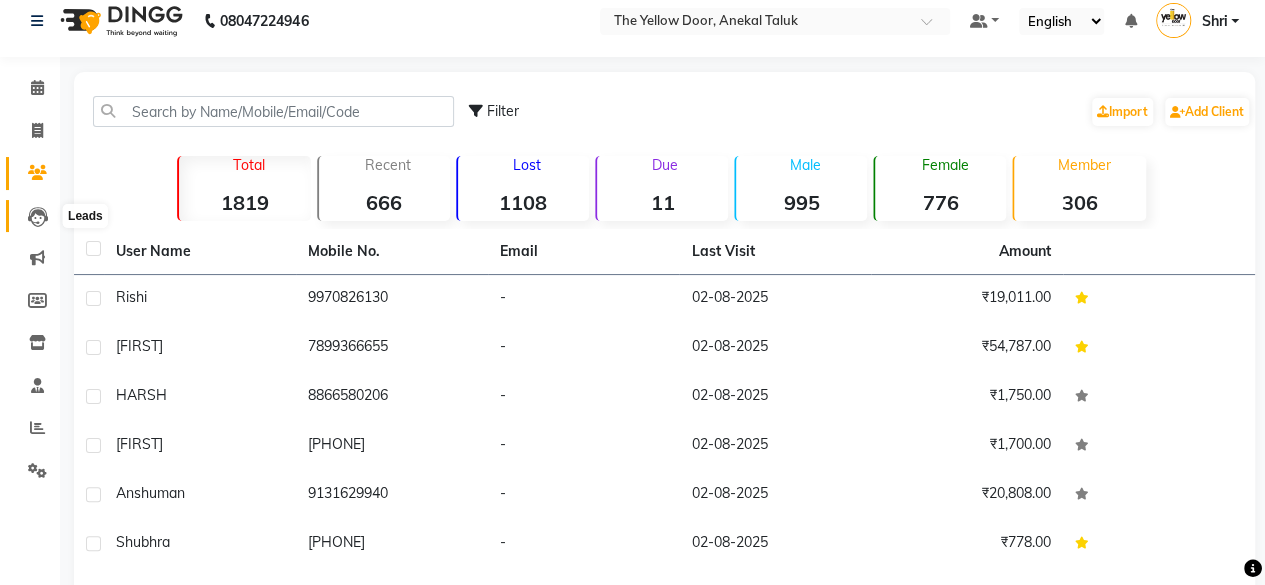 click 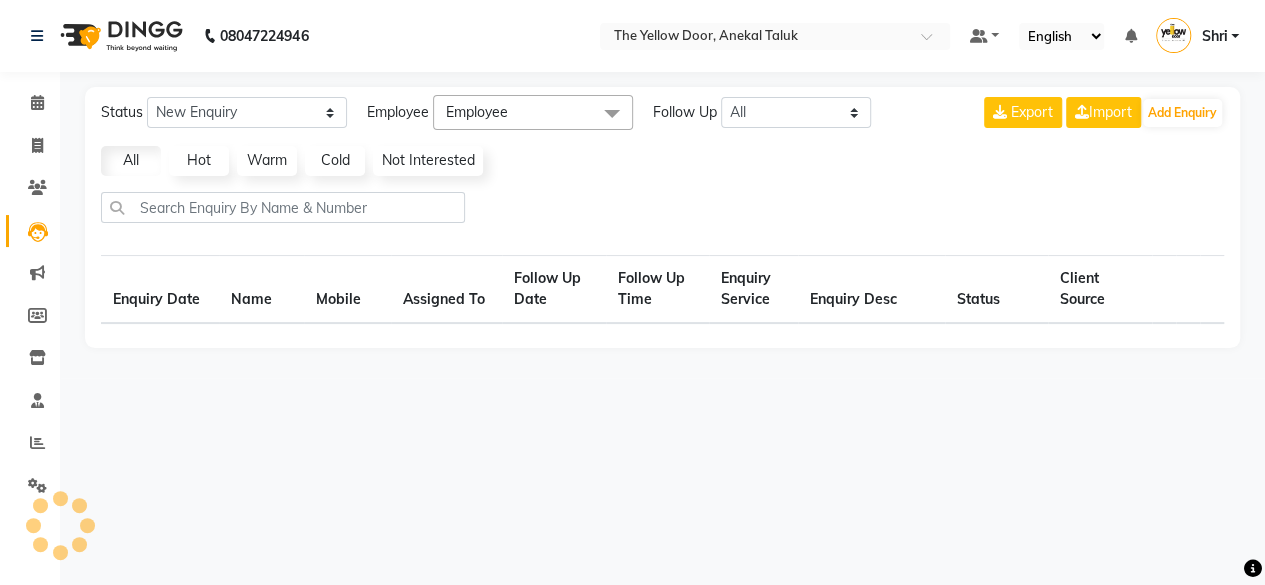 scroll, scrollTop: 0, scrollLeft: 0, axis: both 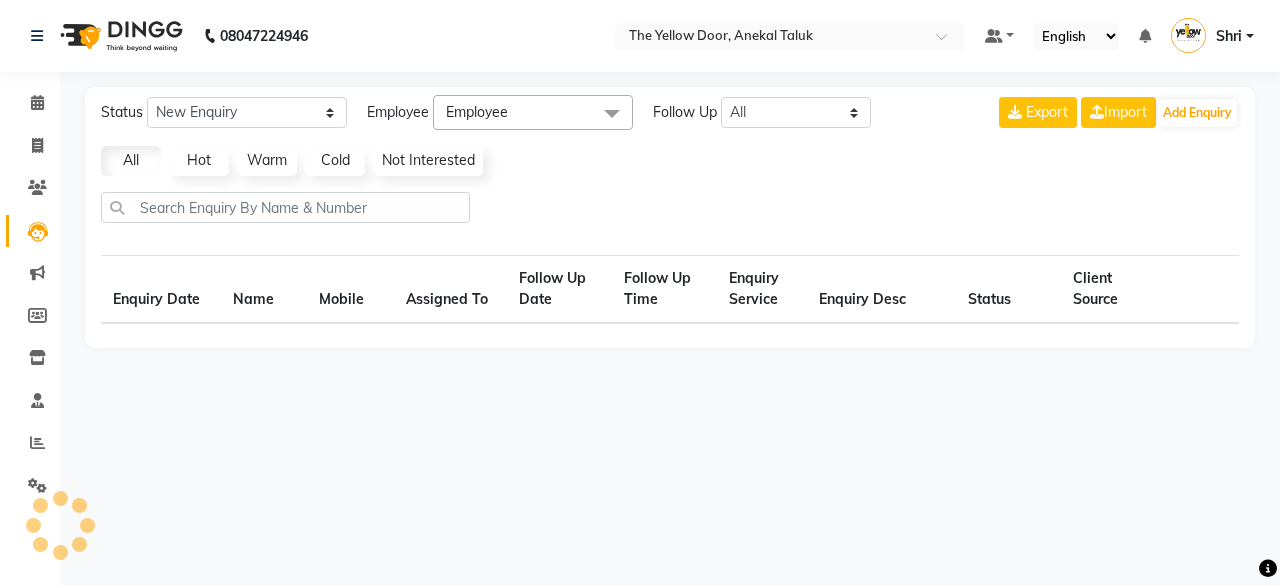 select on "10" 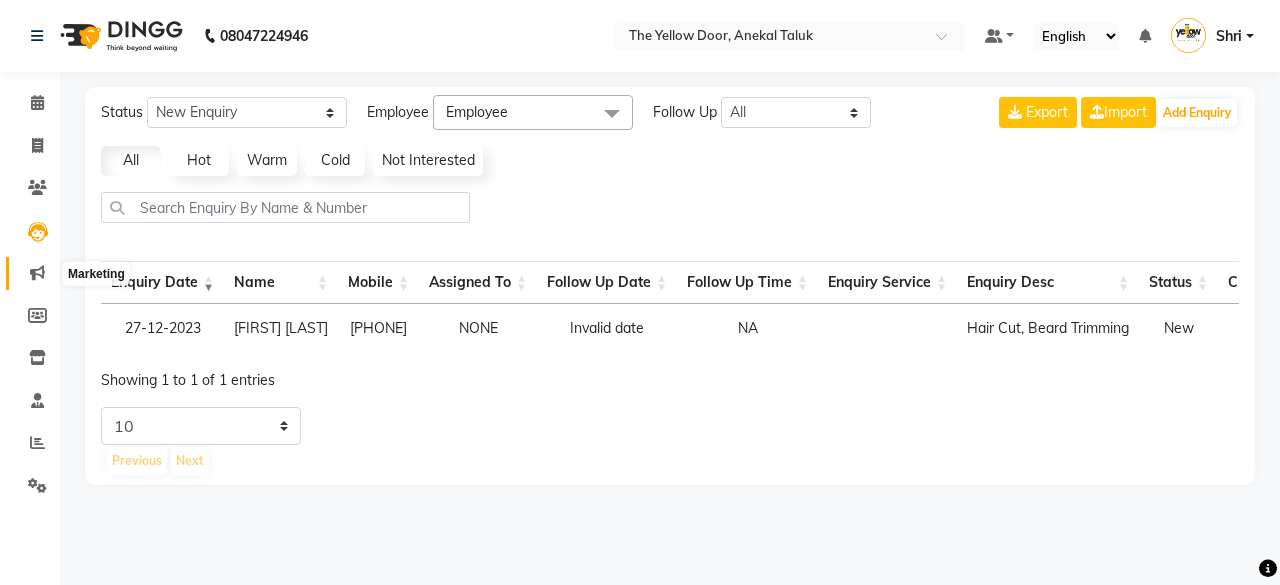 click 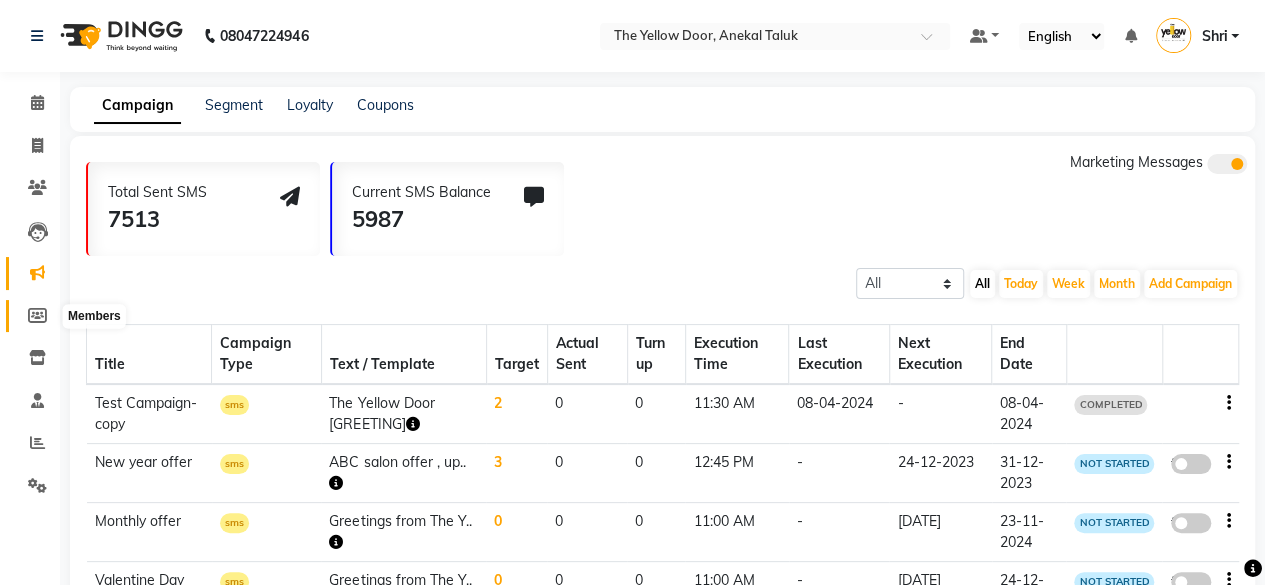 click 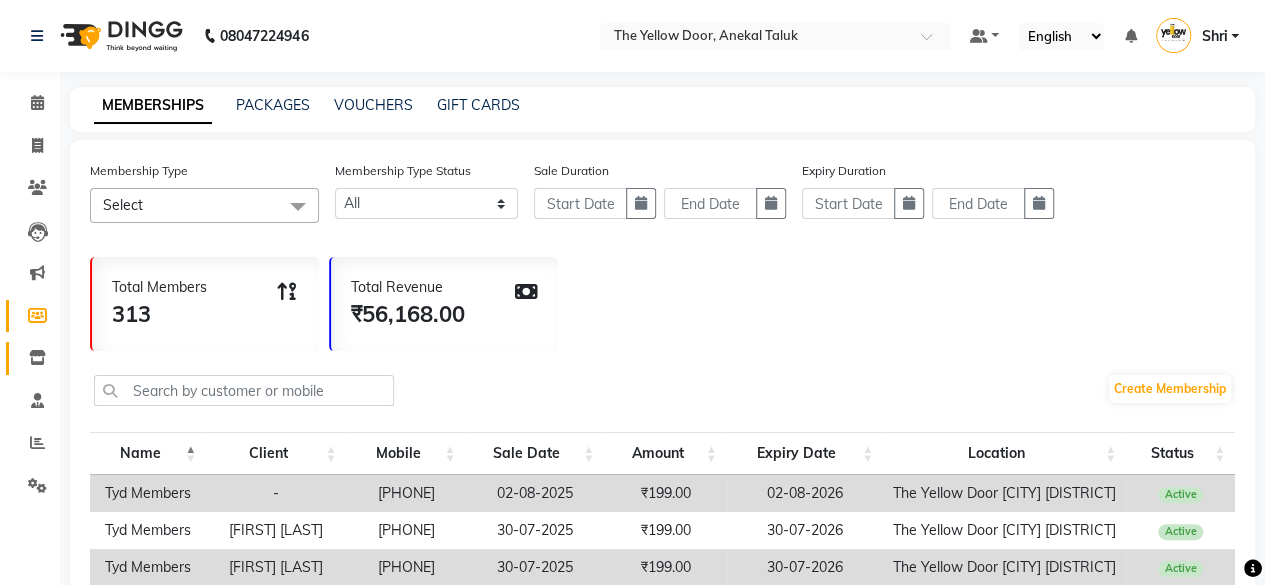 click on "Inventory" 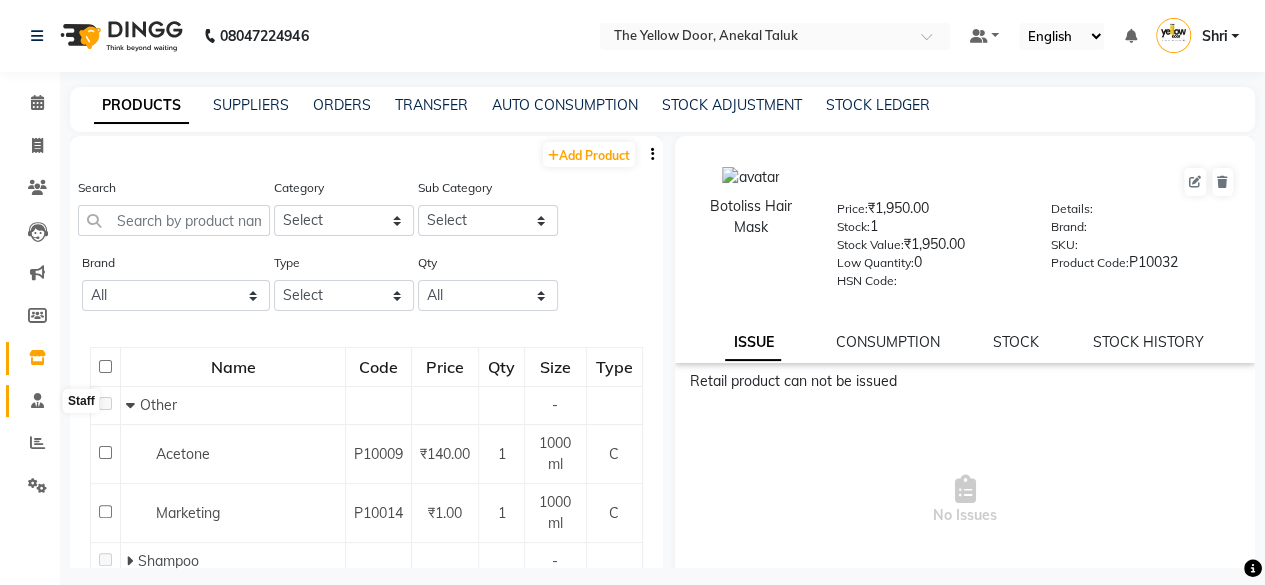click 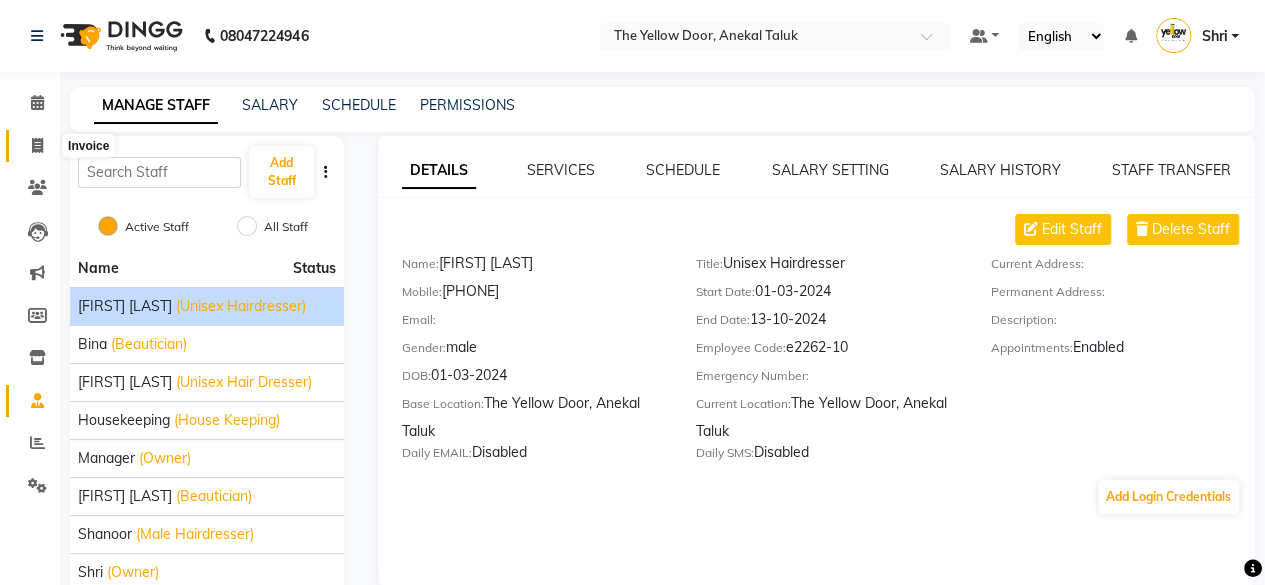 click 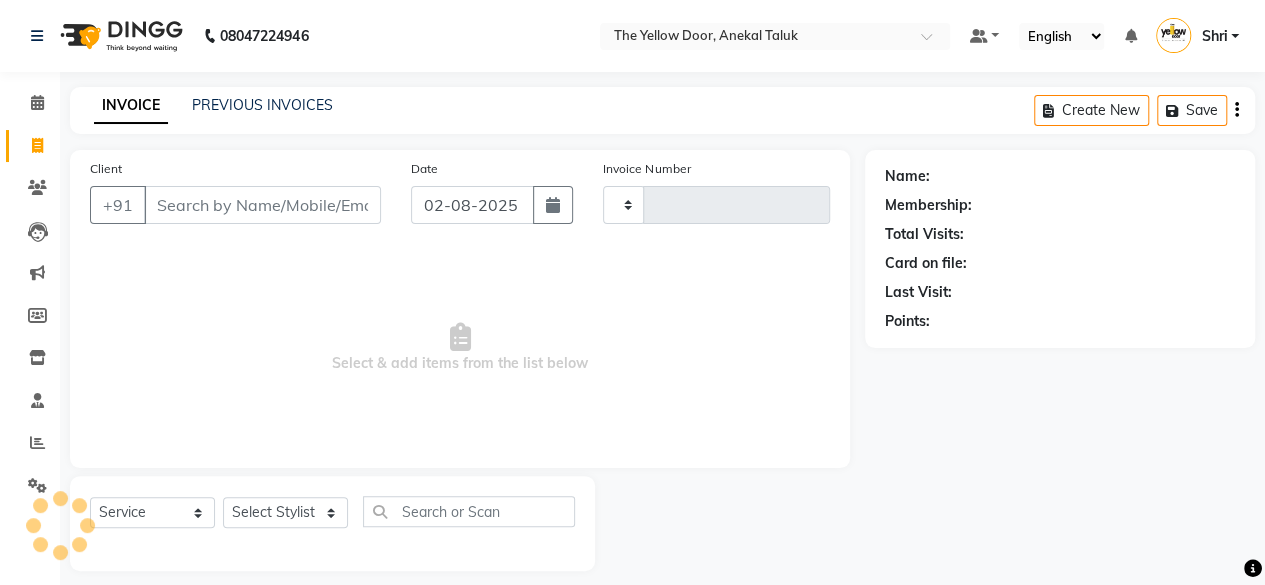 scroll, scrollTop: 15, scrollLeft: 0, axis: vertical 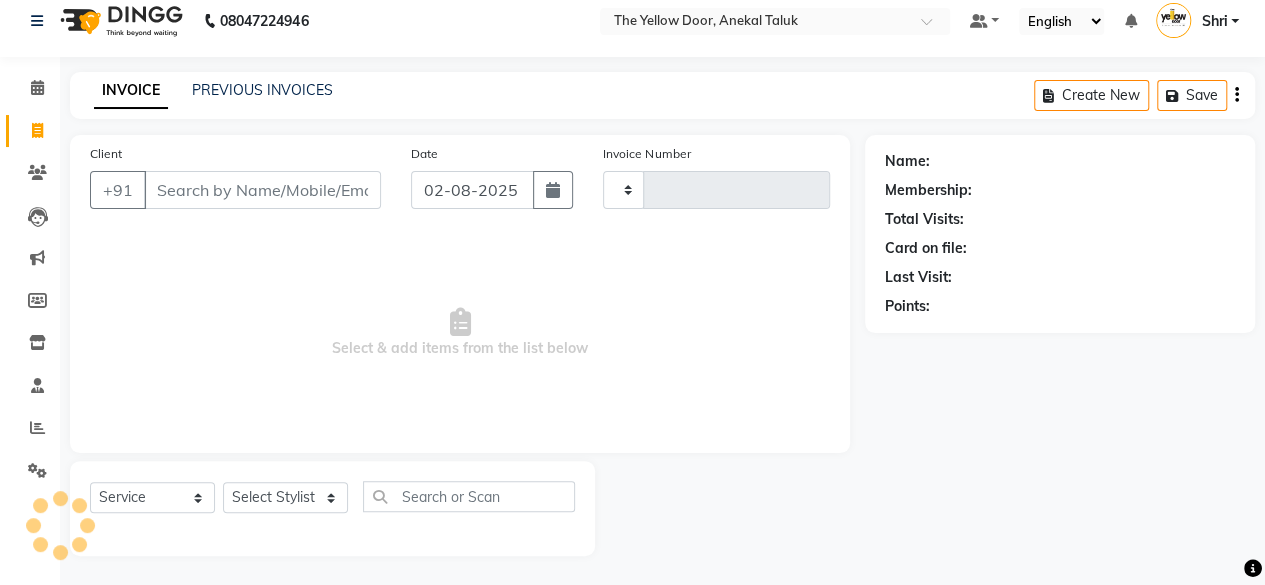 type on "01962" 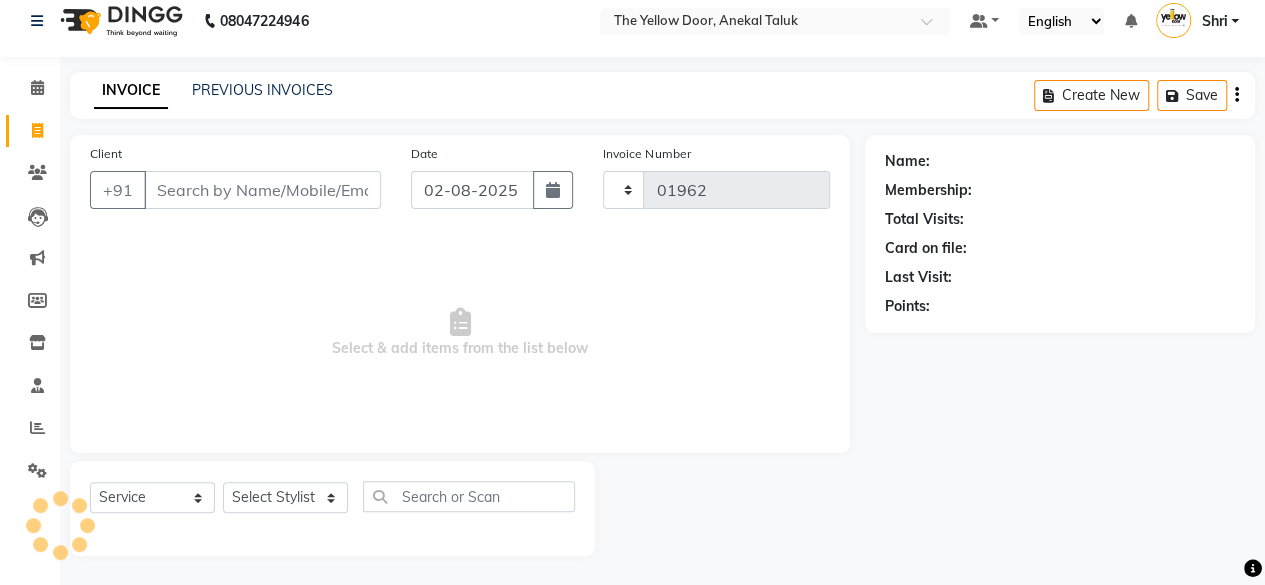 select on "5650" 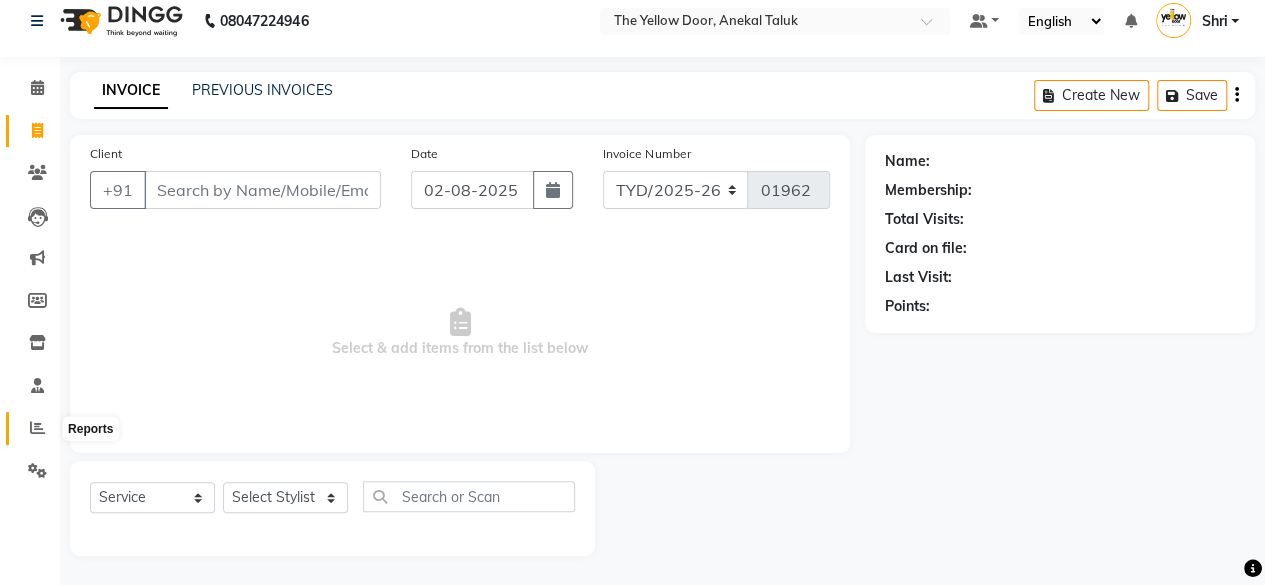 click 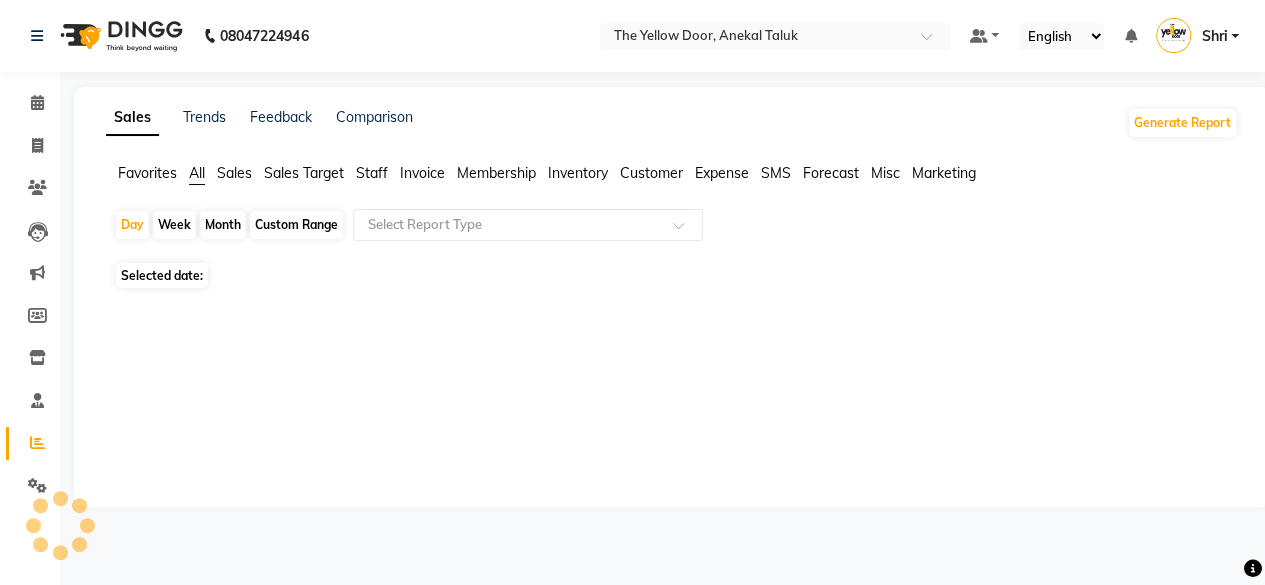 scroll, scrollTop: 0, scrollLeft: 0, axis: both 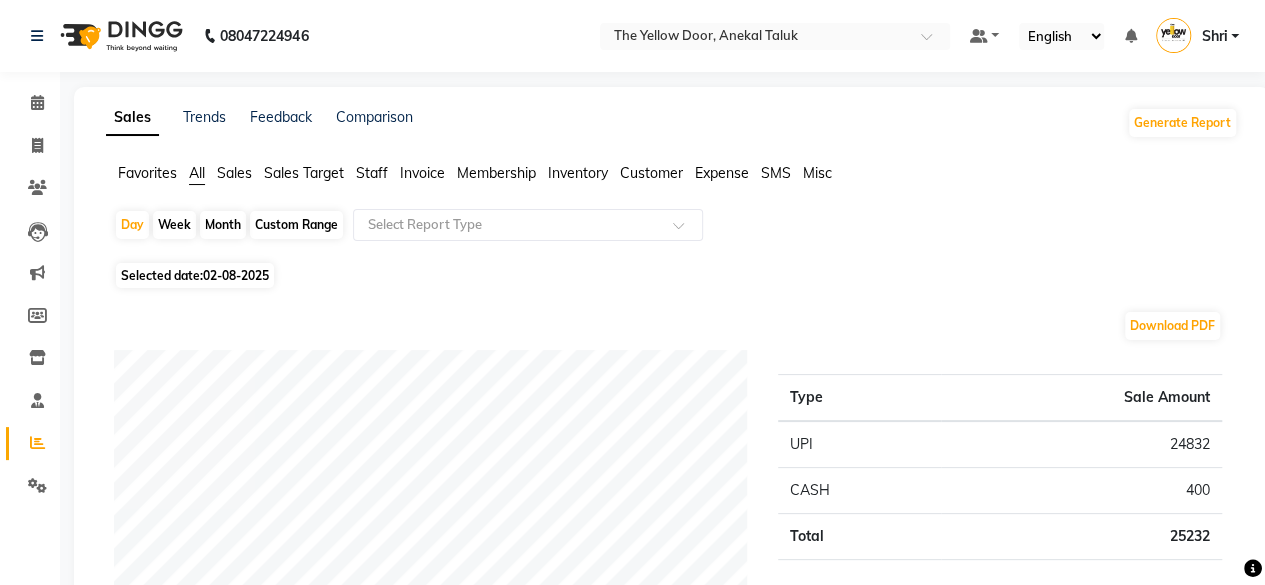 click on "Sales Target" 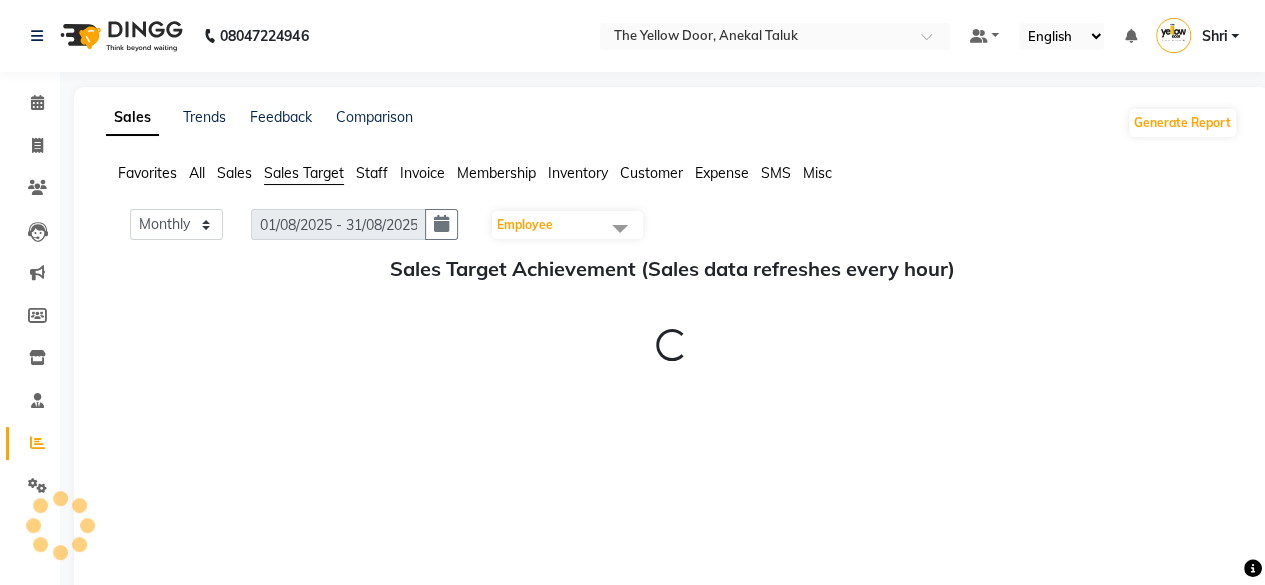 click on "Sales" 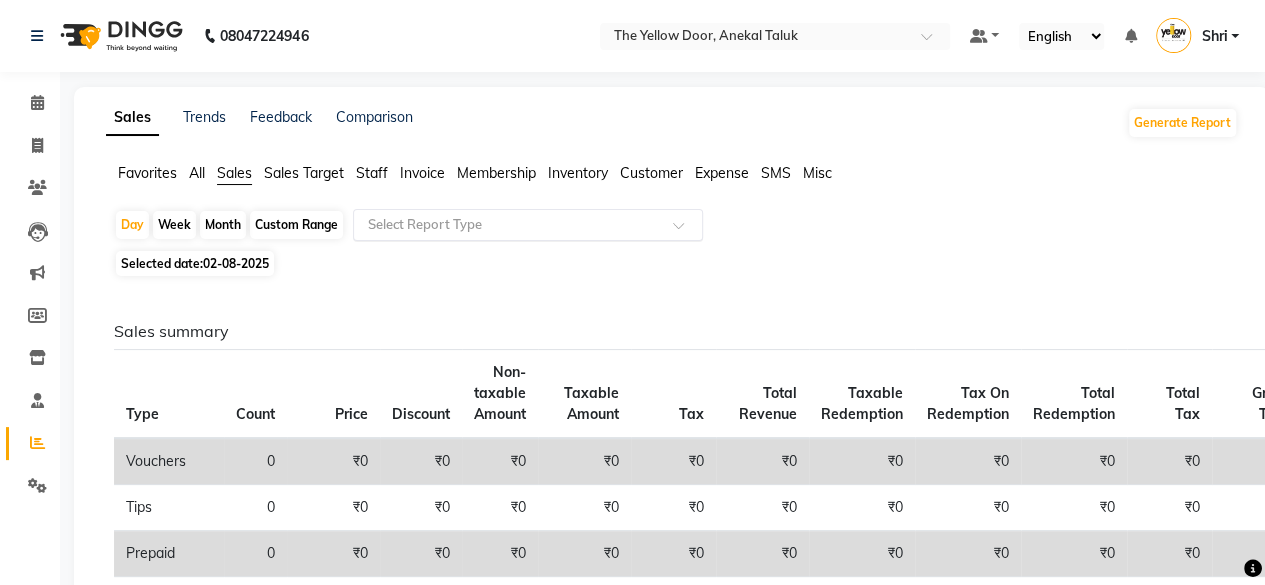 click 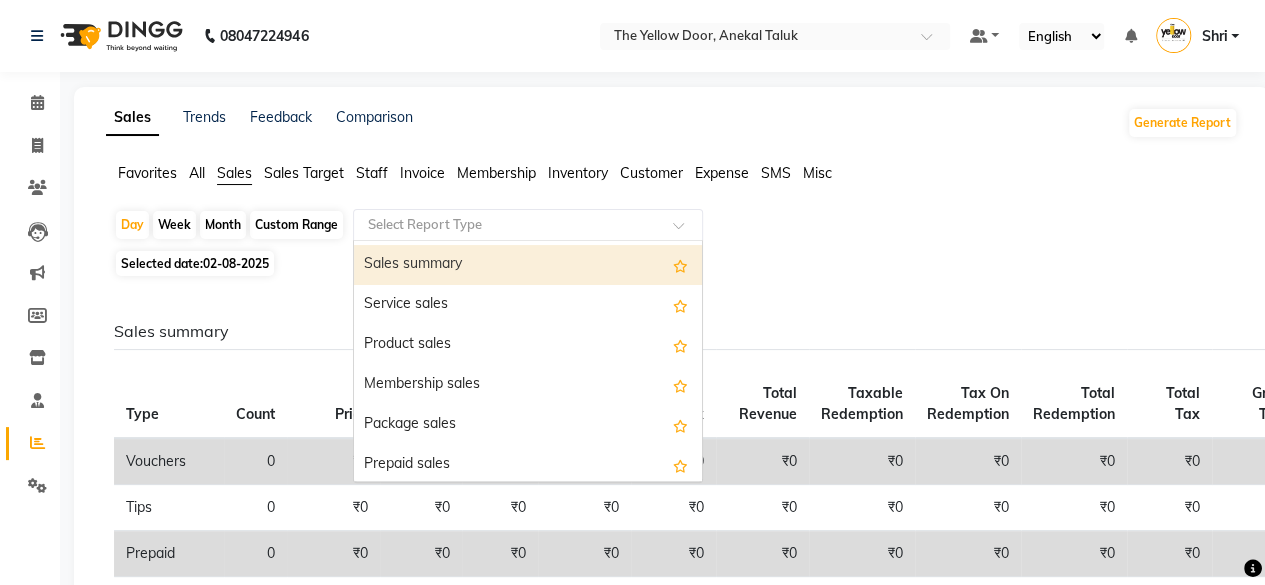 scroll, scrollTop: 75, scrollLeft: 0, axis: vertical 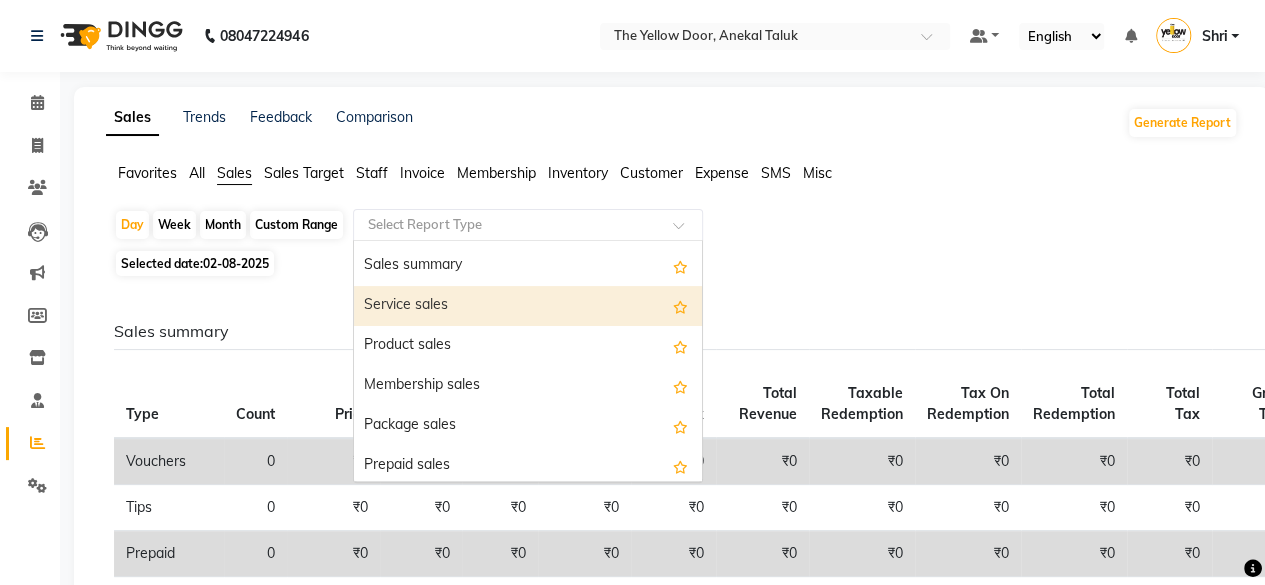 click on "Service sales" at bounding box center [528, 306] 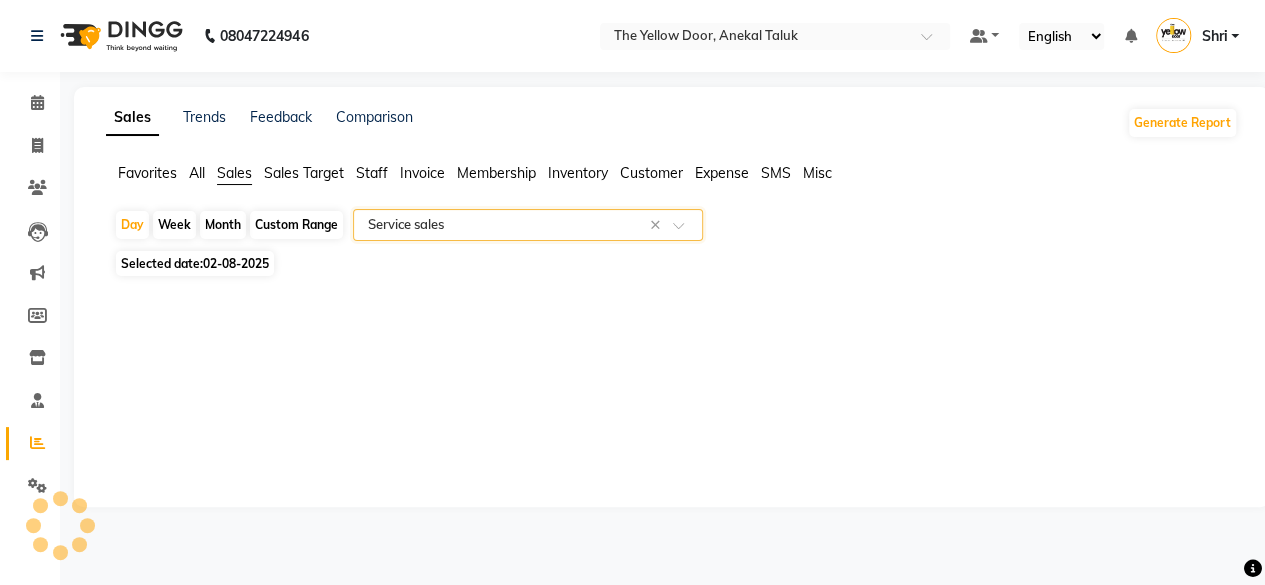 select on "full_report" 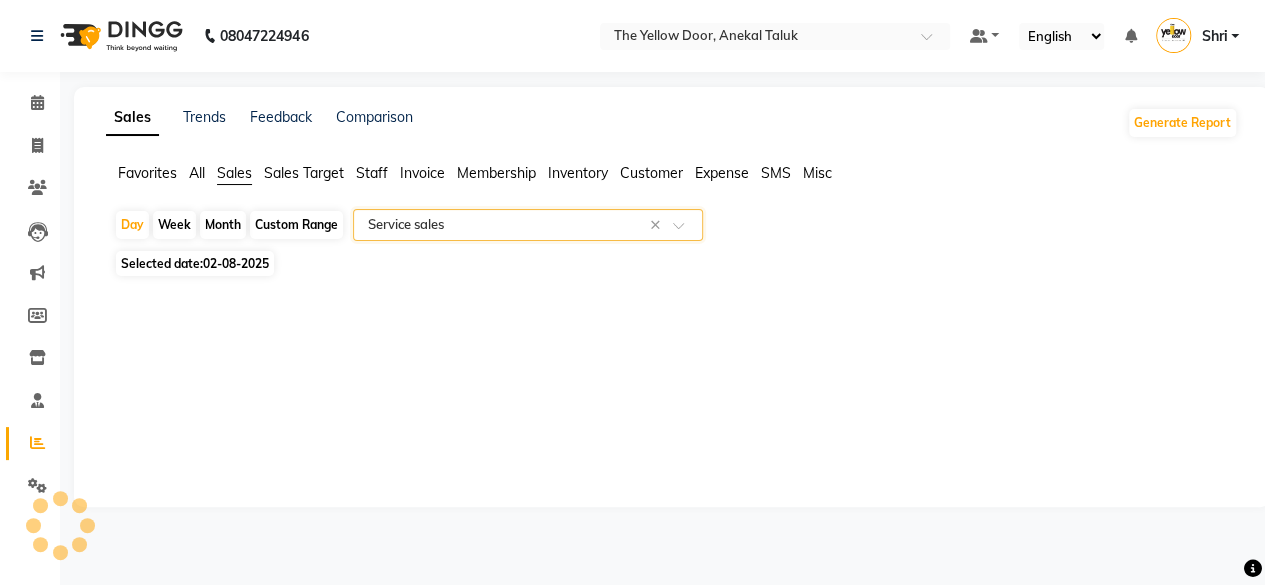 select on "csv" 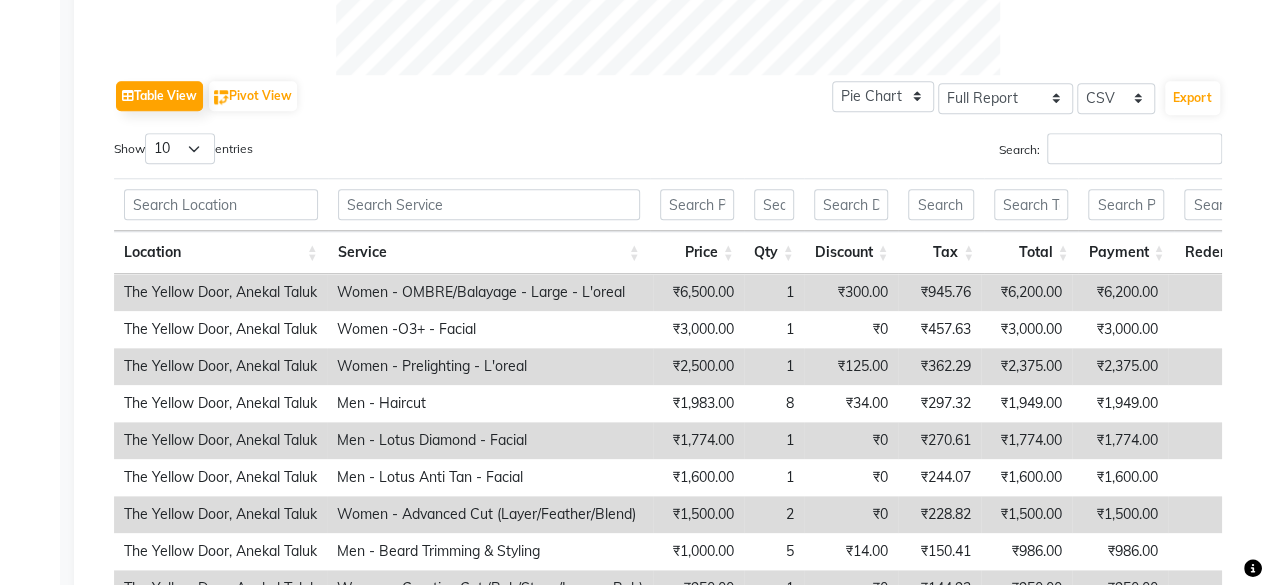 scroll, scrollTop: 917, scrollLeft: 0, axis: vertical 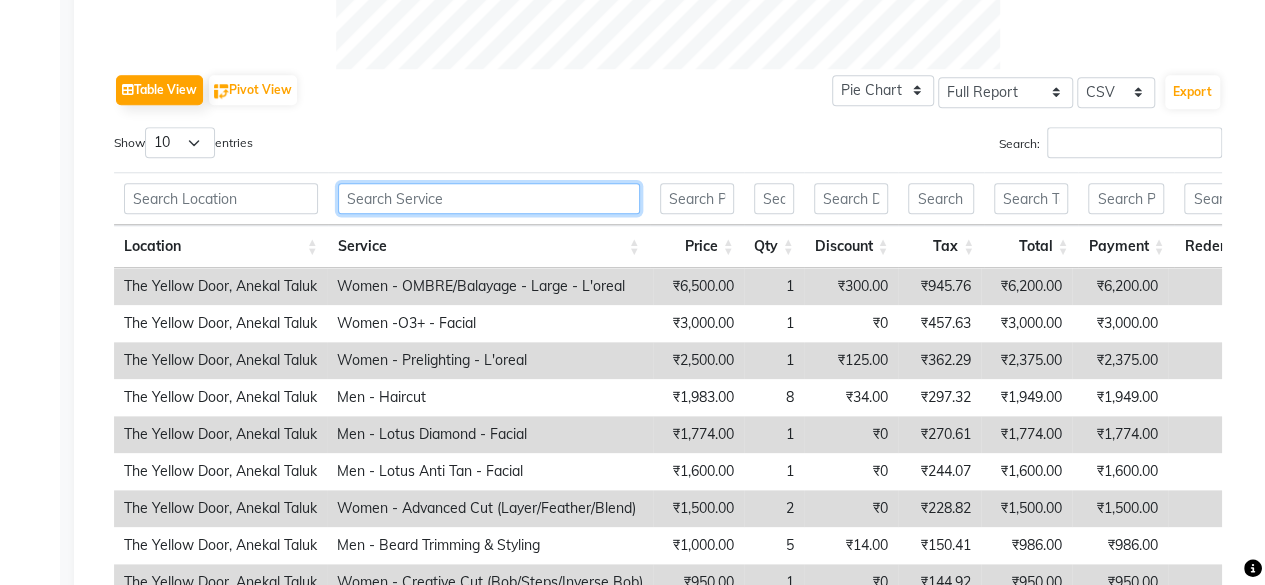click at bounding box center (489, 198) 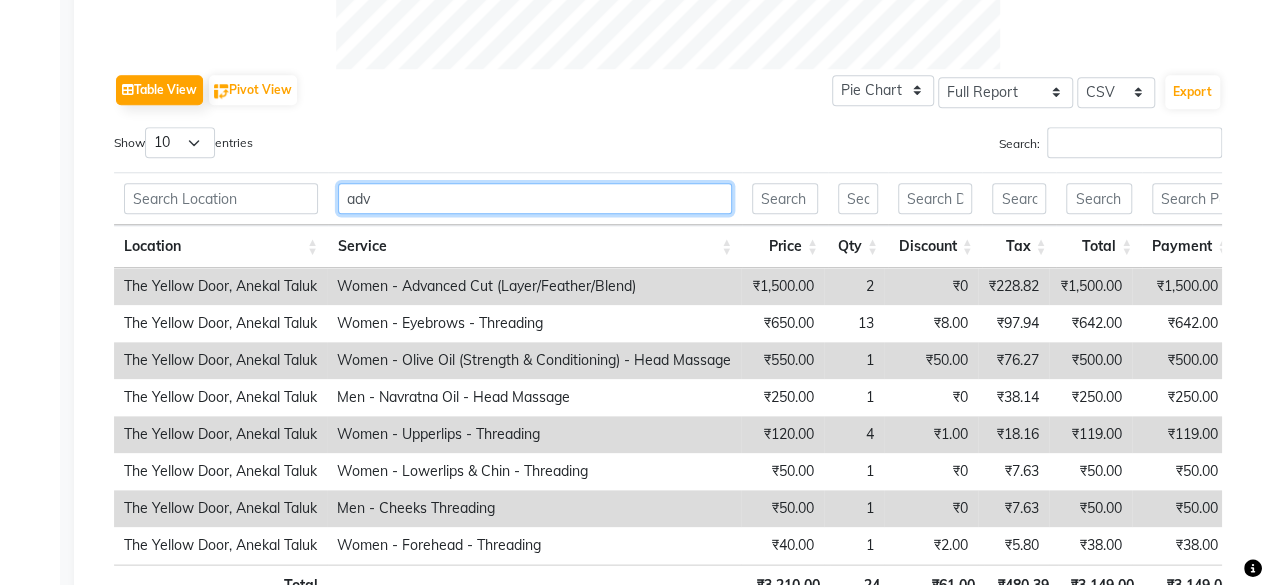 scroll, scrollTop: 815, scrollLeft: 0, axis: vertical 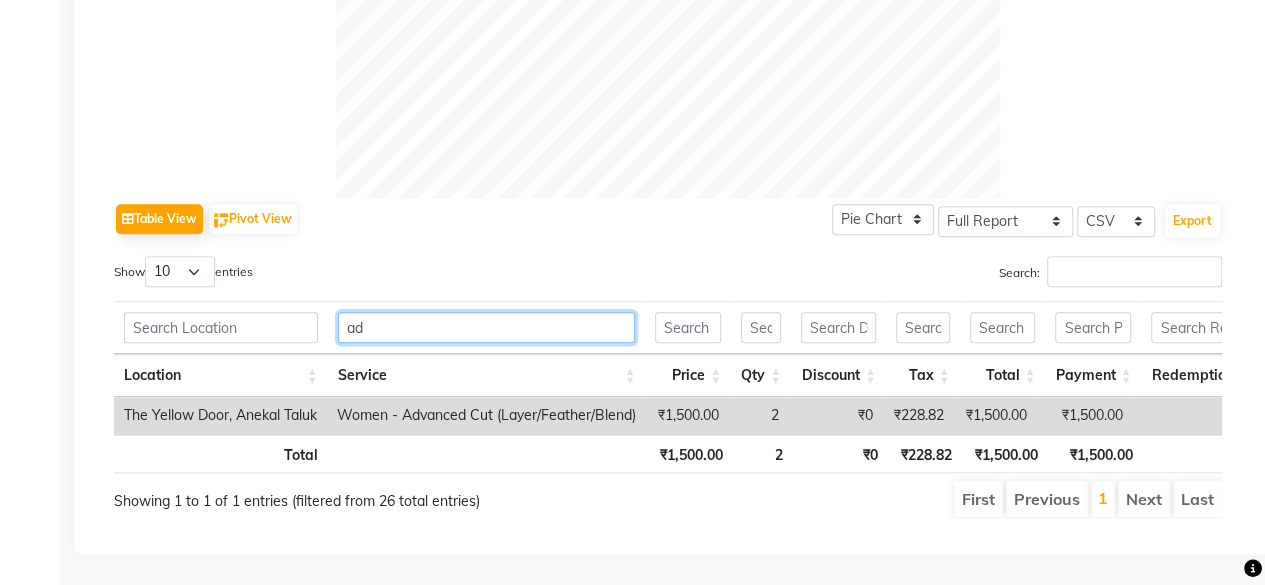 type on "a" 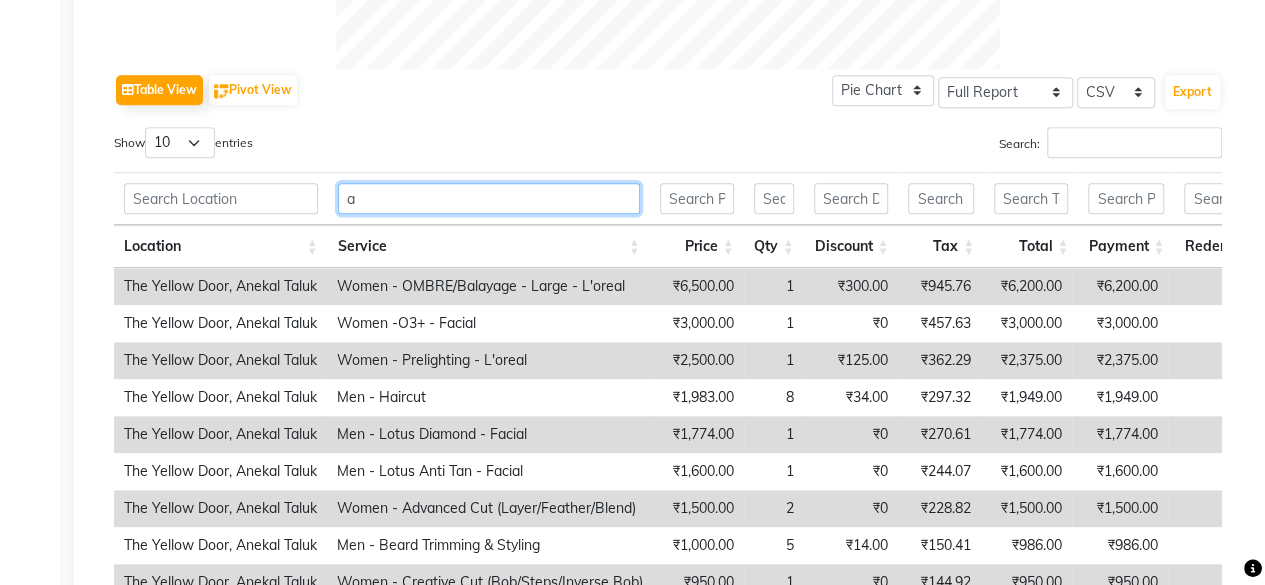 type 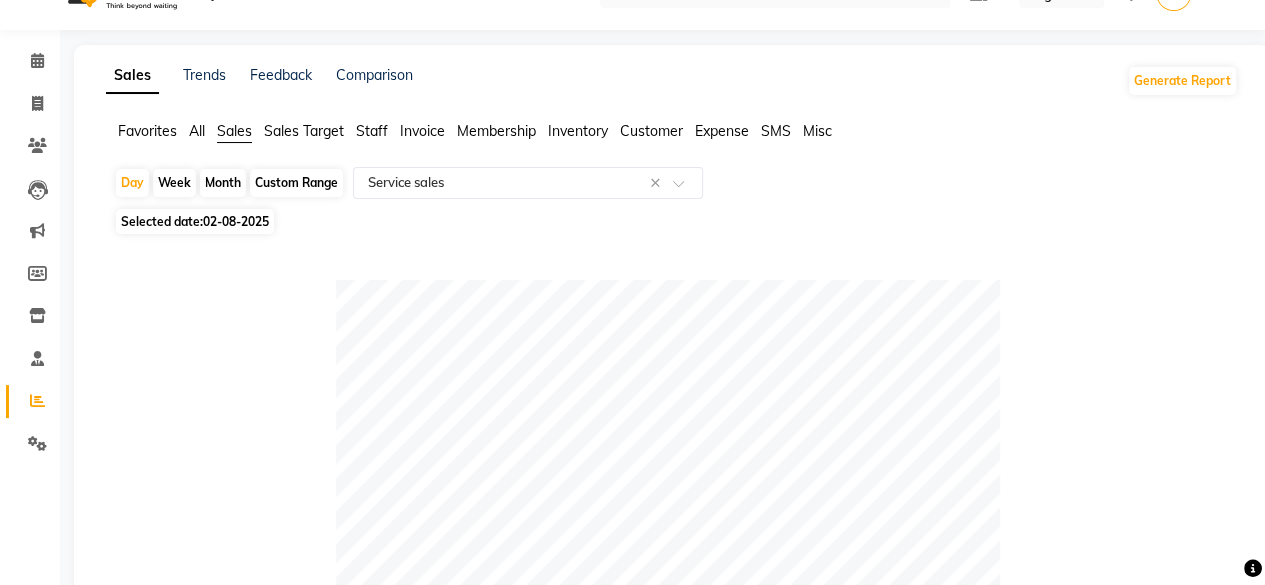 scroll, scrollTop: 0, scrollLeft: 0, axis: both 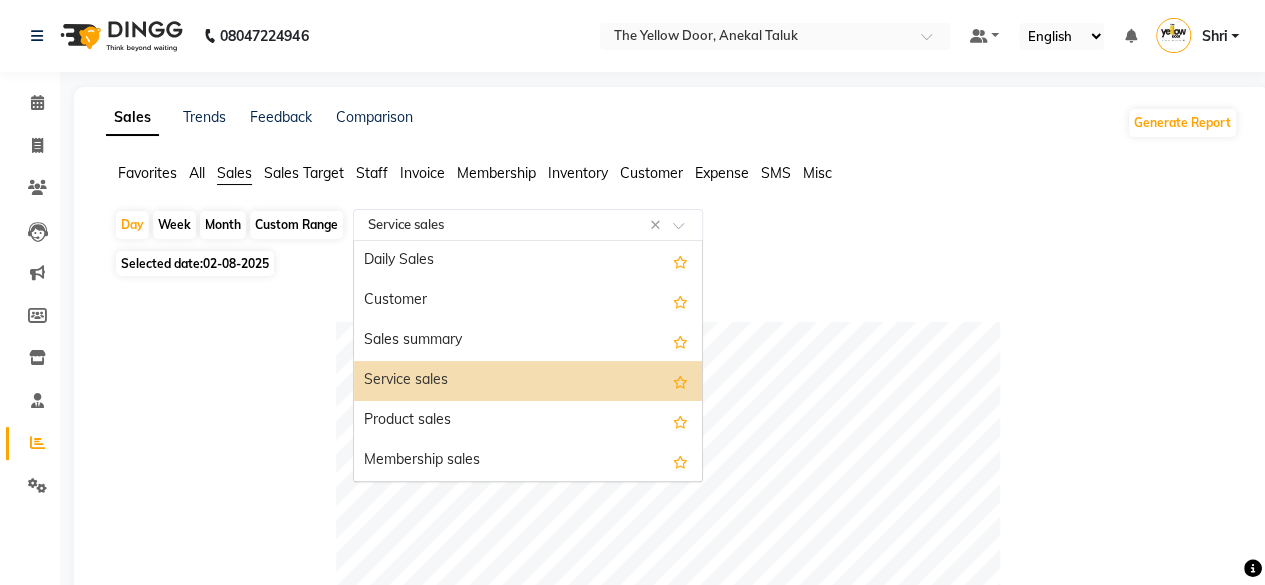click 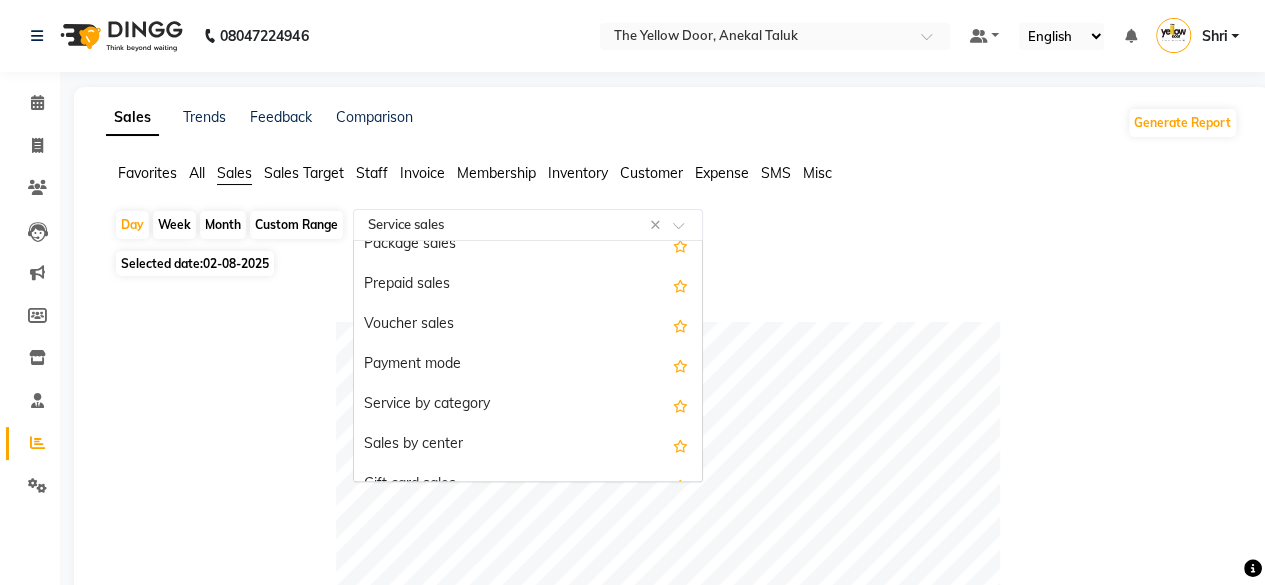 scroll, scrollTop: 249, scrollLeft: 0, axis: vertical 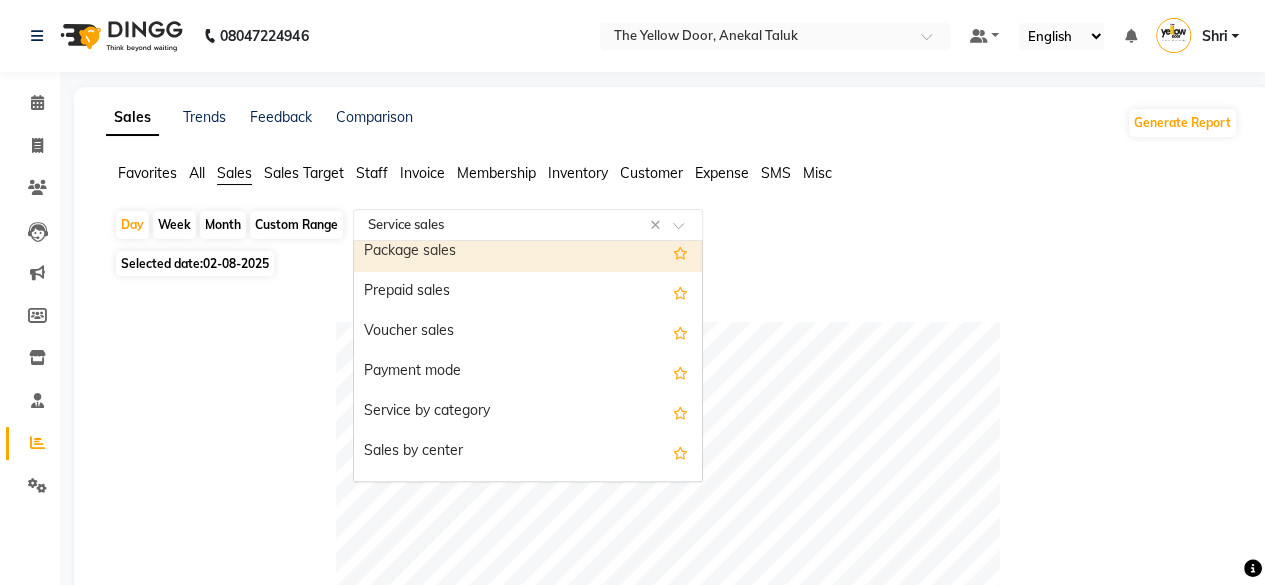 click on "Invoice" 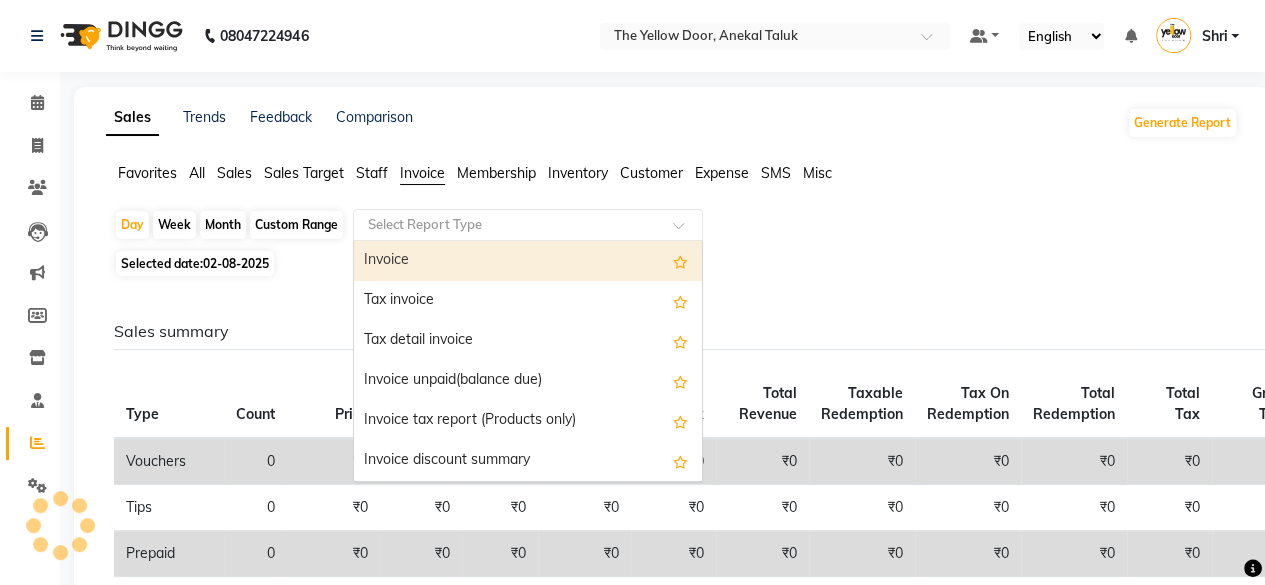 click on "Select Report Type" 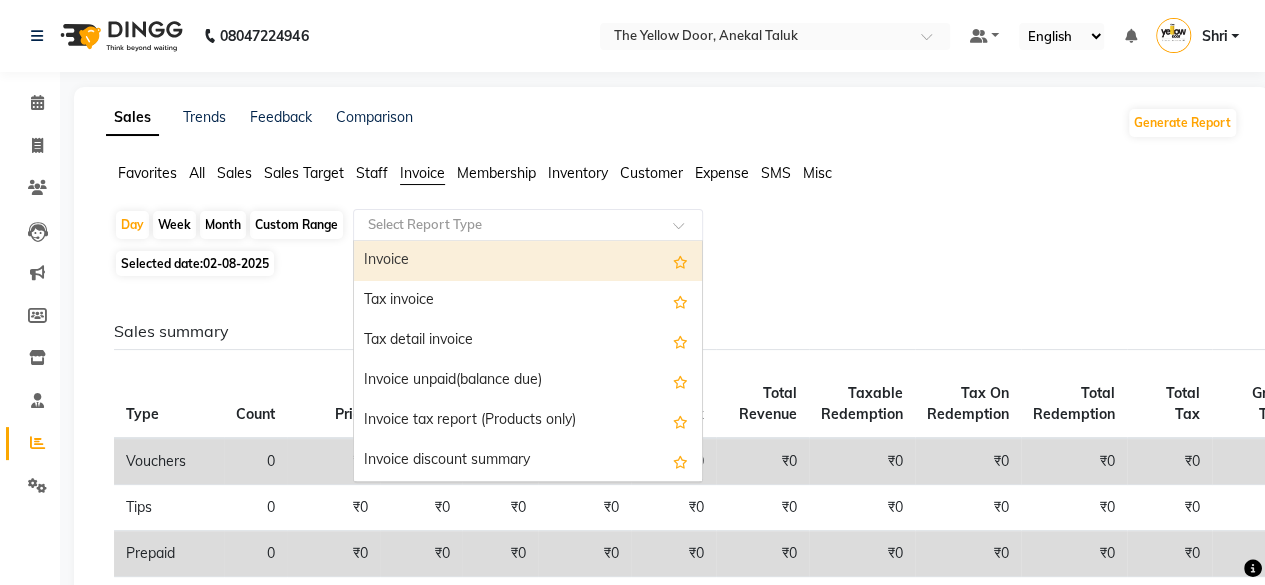 click on "Membership" 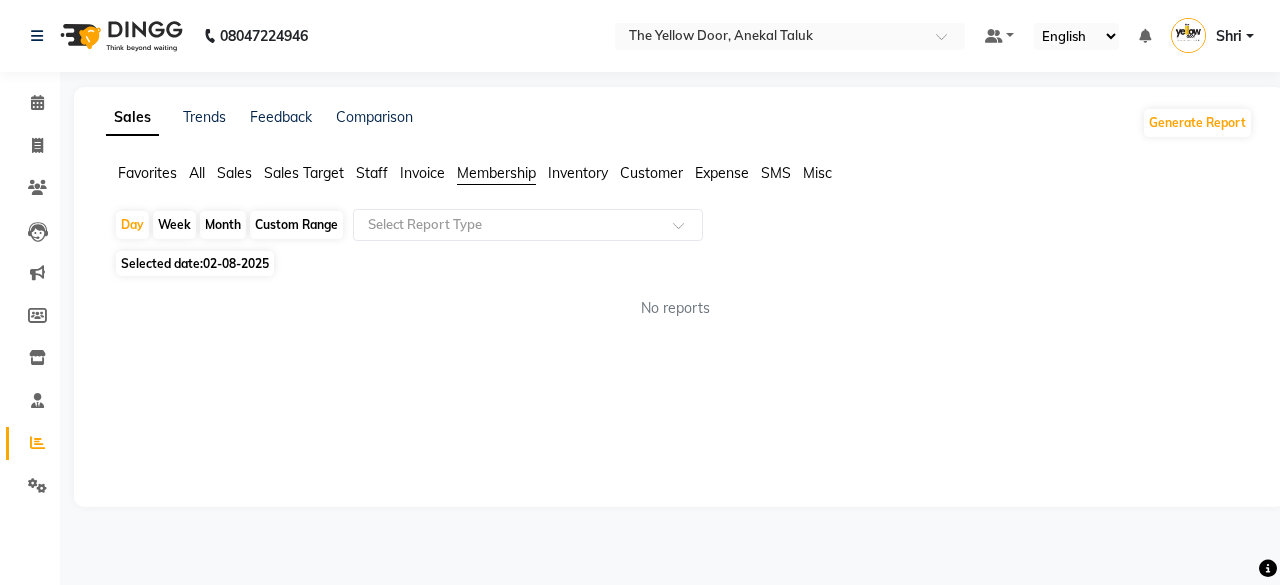 click on "Sales Target" 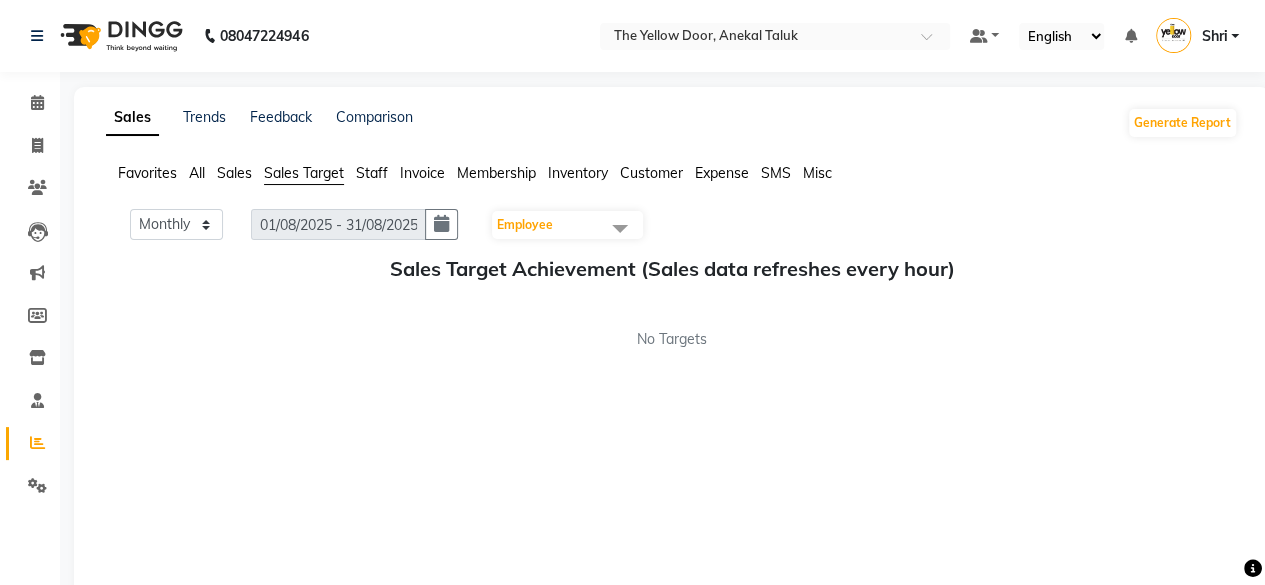 click on "Staff" 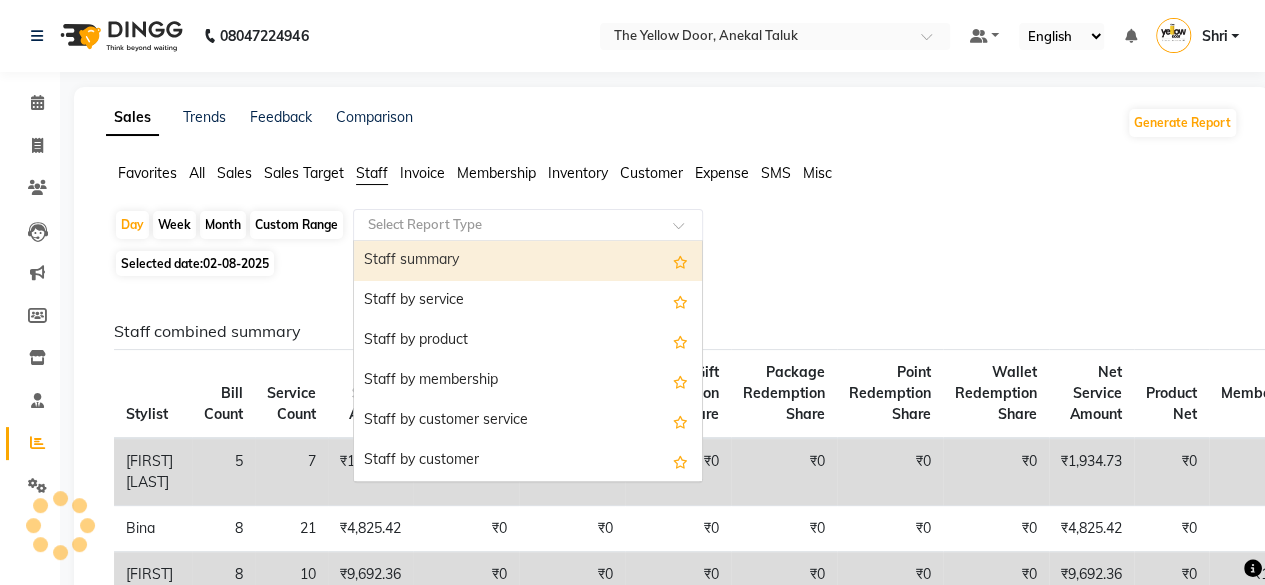 click on "Select Report Type" 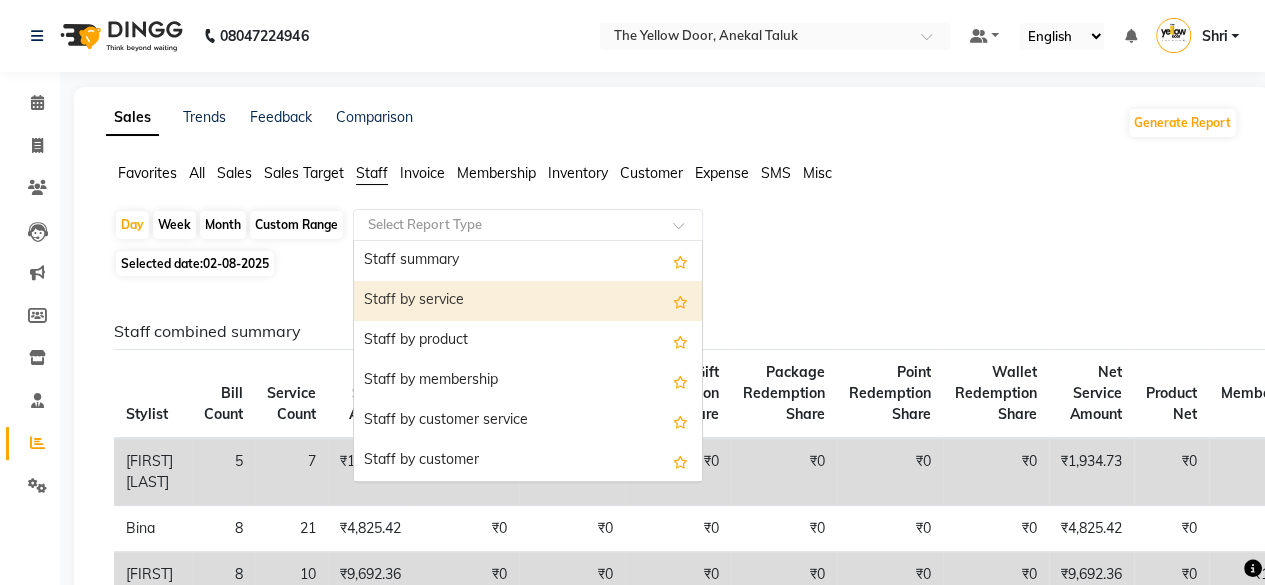 click on "Staff by service" at bounding box center (528, 301) 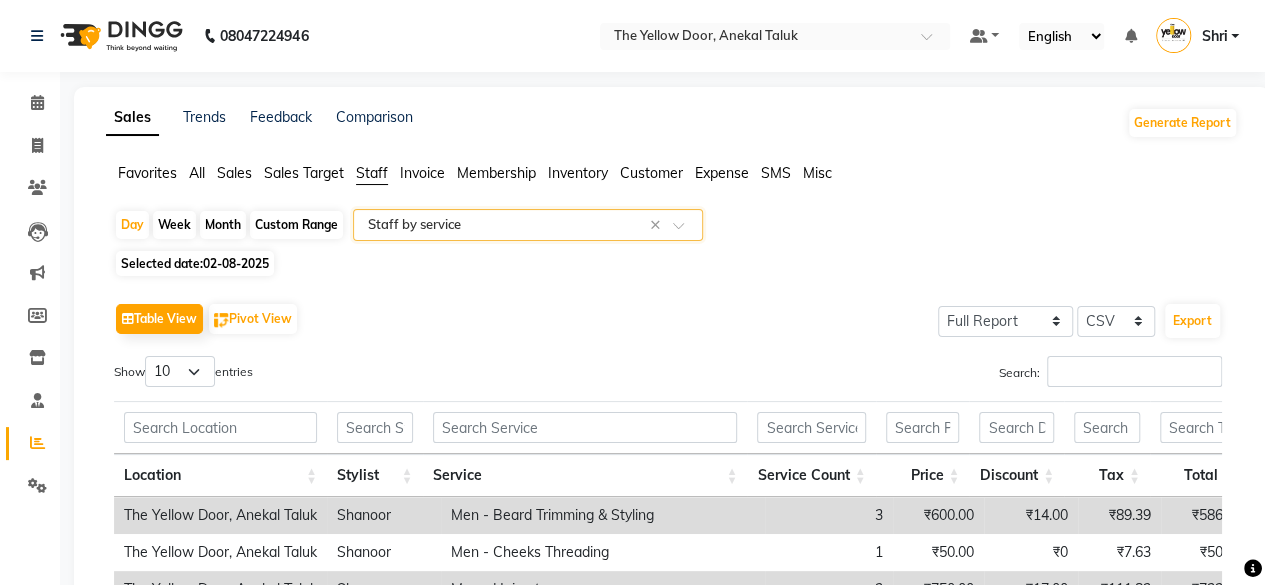 click on "Selected date:  02-08-2025" 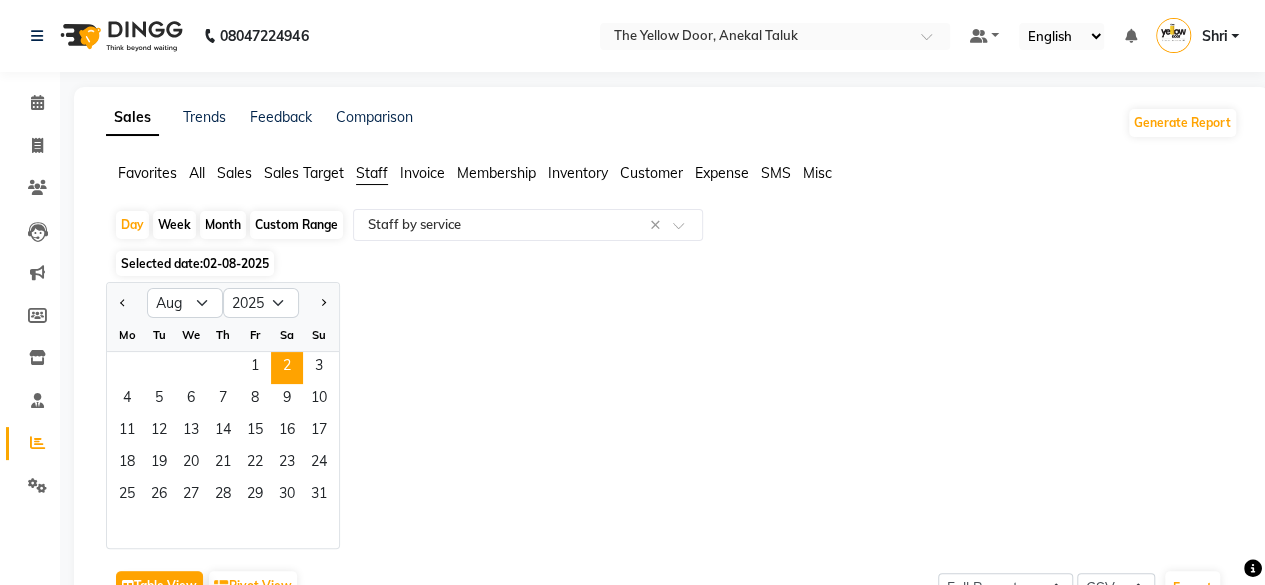 click on "Month" 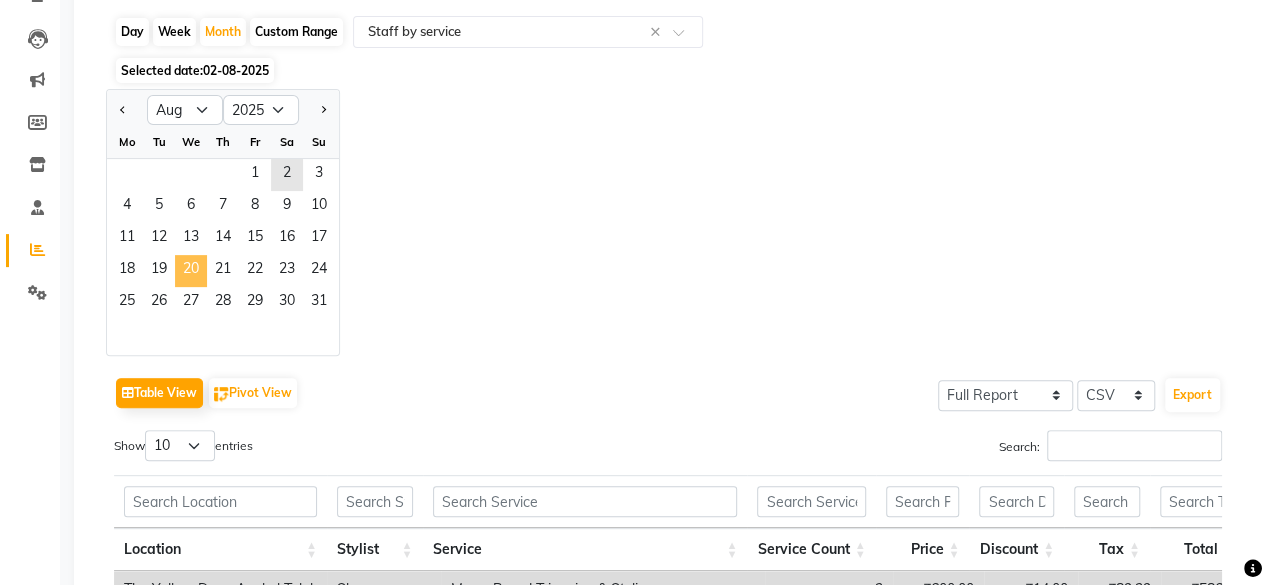 scroll, scrollTop: 195, scrollLeft: 0, axis: vertical 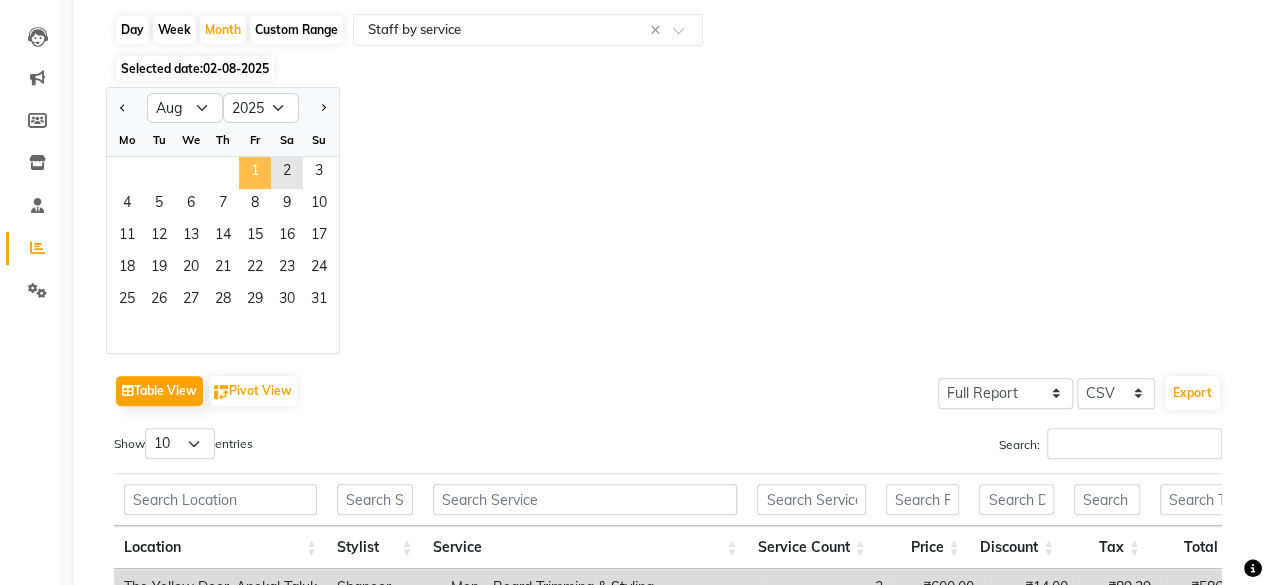 click on "1" 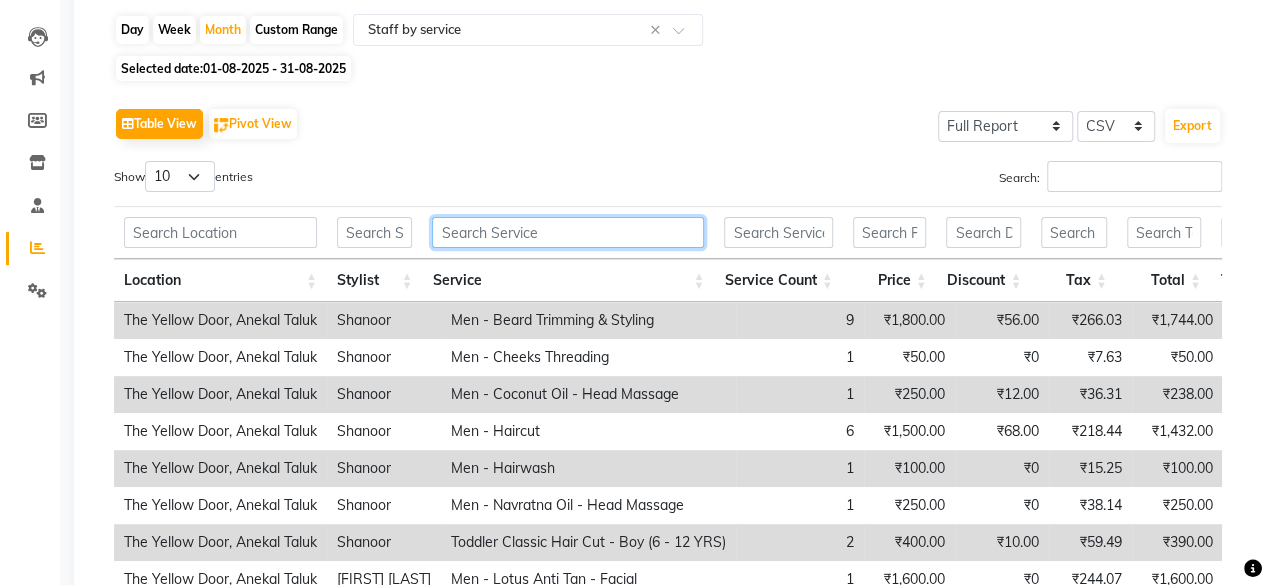 click at bounding box center [568, 232] 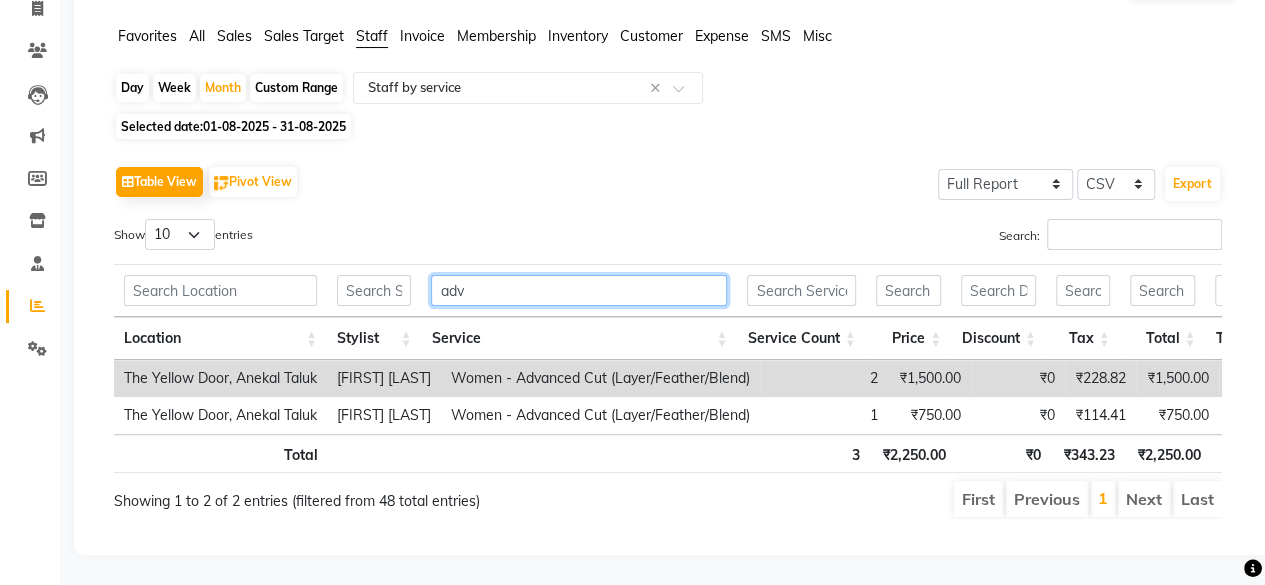 scroll, scrollTop: 164, scrollLeft: 0, axis: vertical 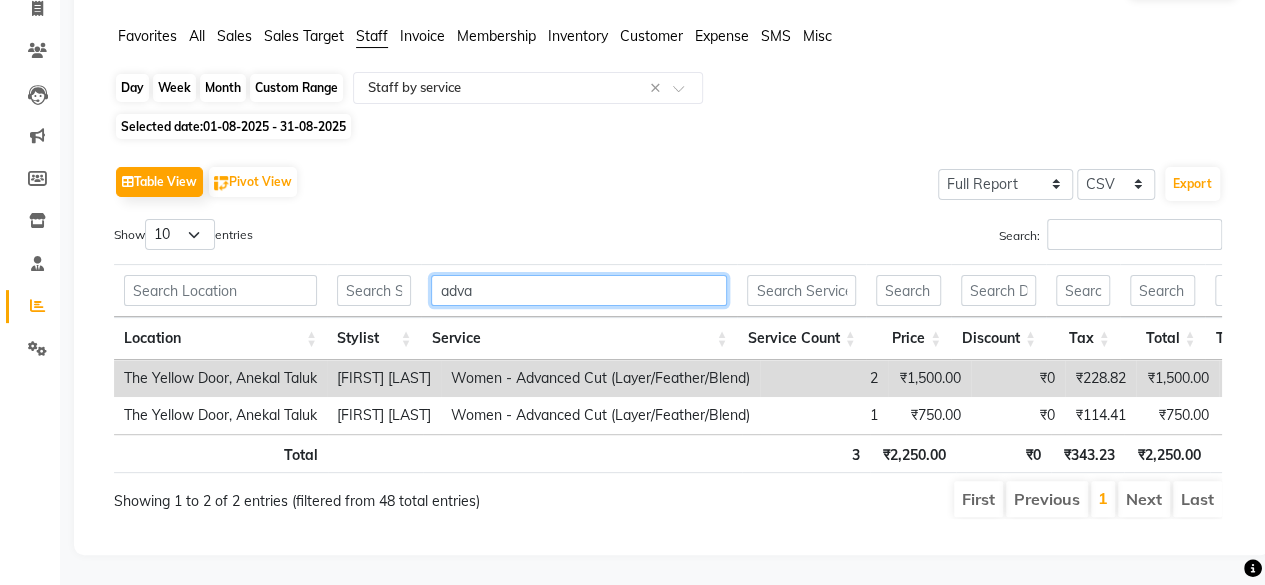 type on "adva" 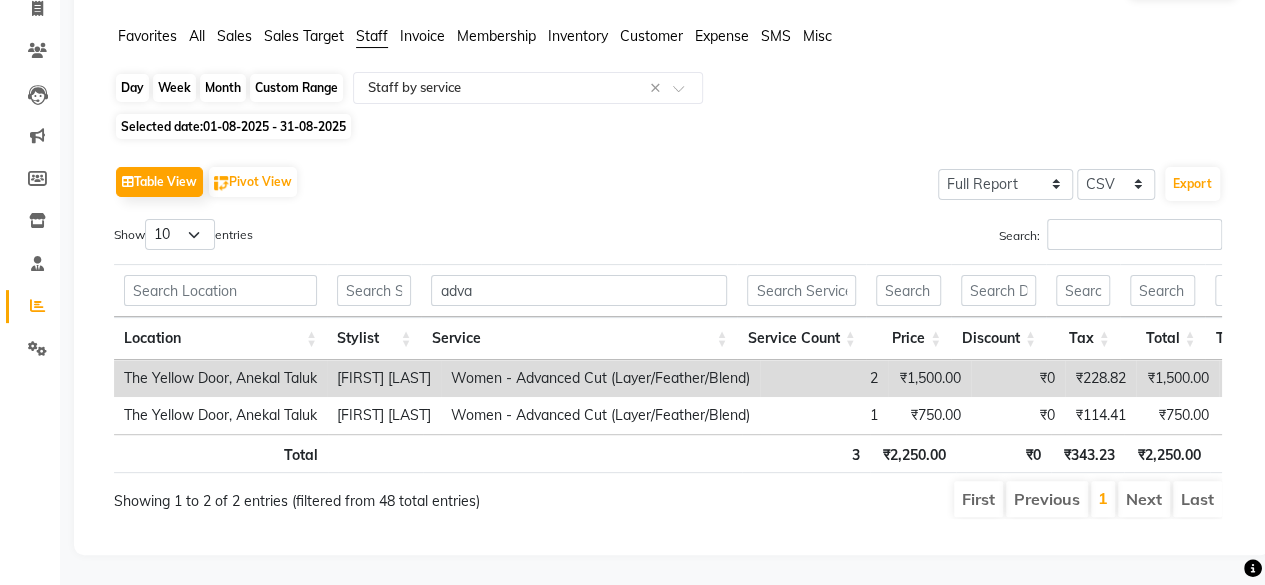 click on "Month" 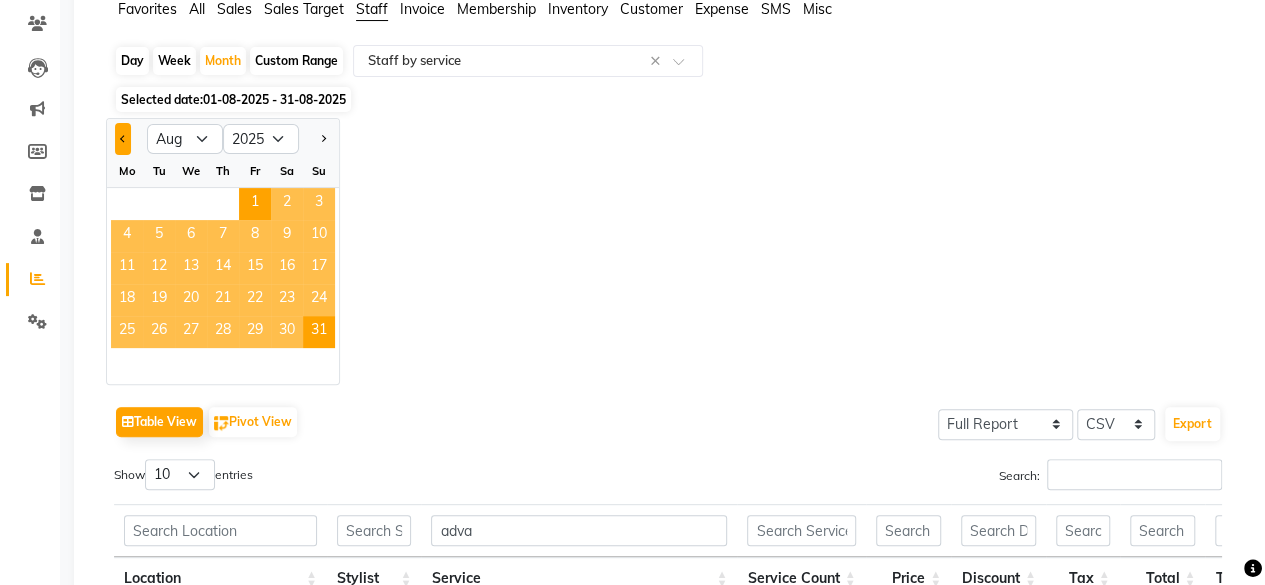 click 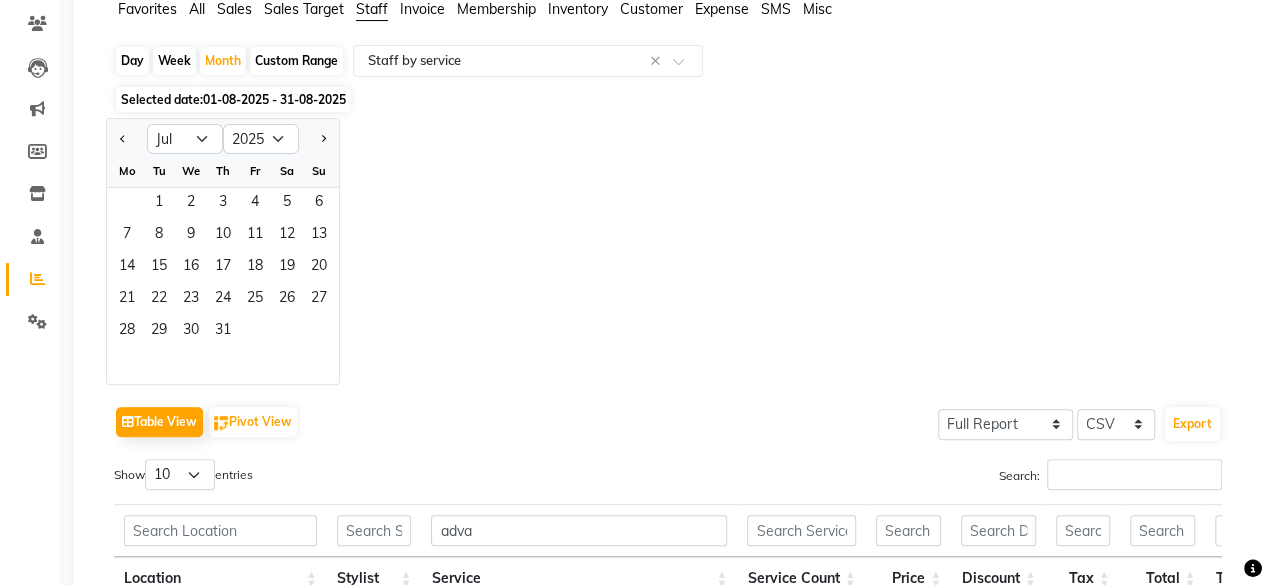 click on "1   2   3   4   5   6" 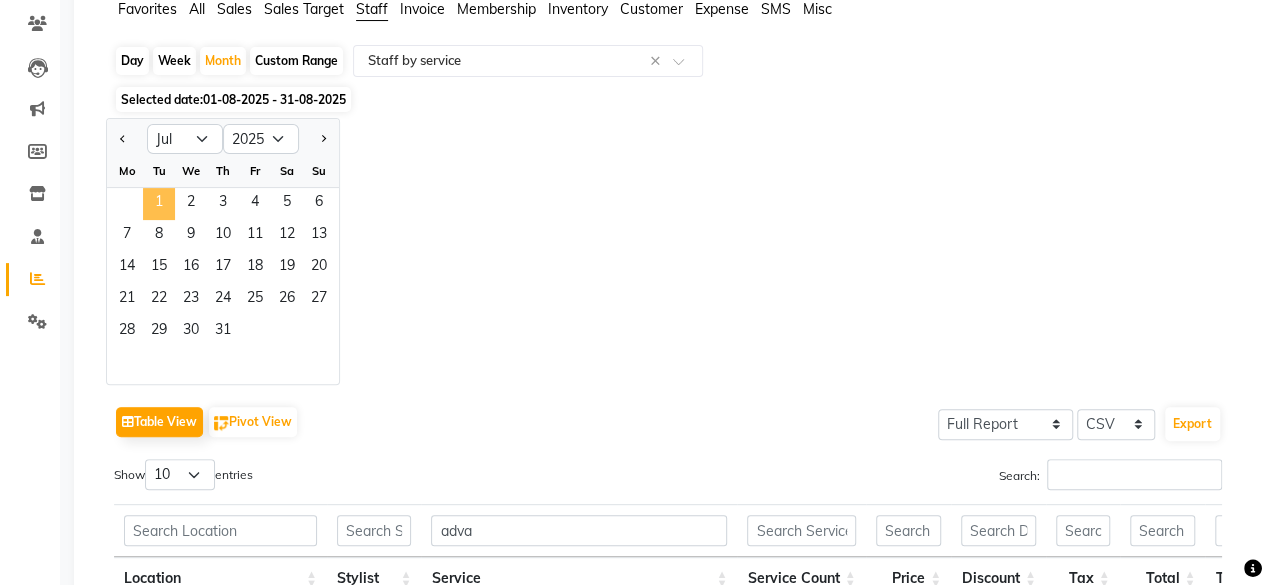 click on "1" 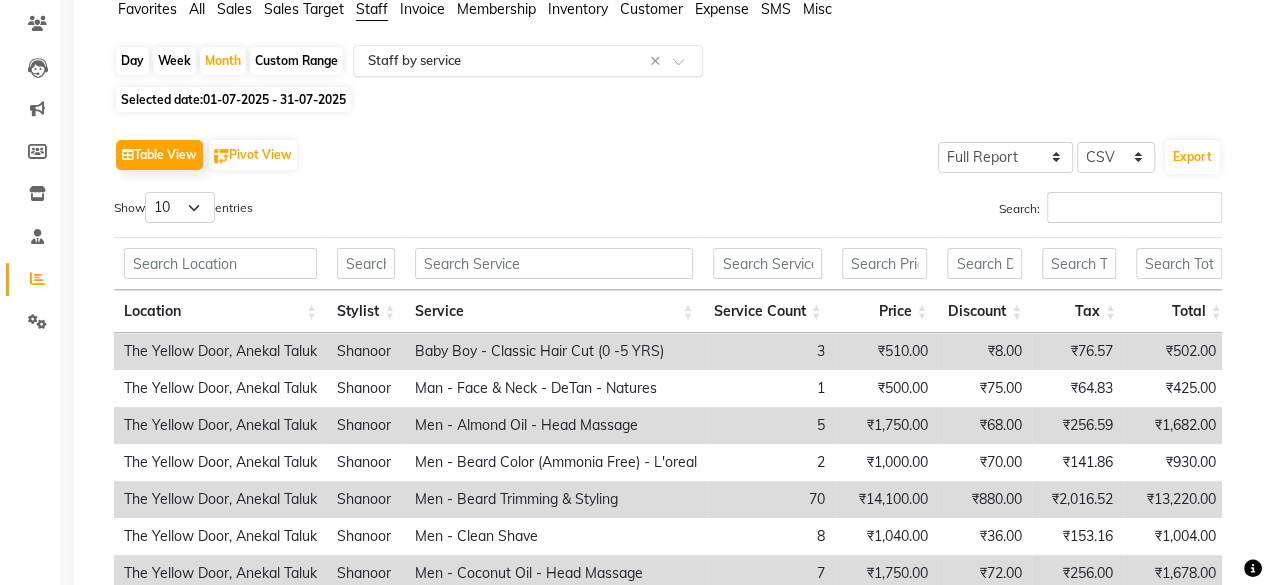click on "Select Report Type × Staff by service ×" 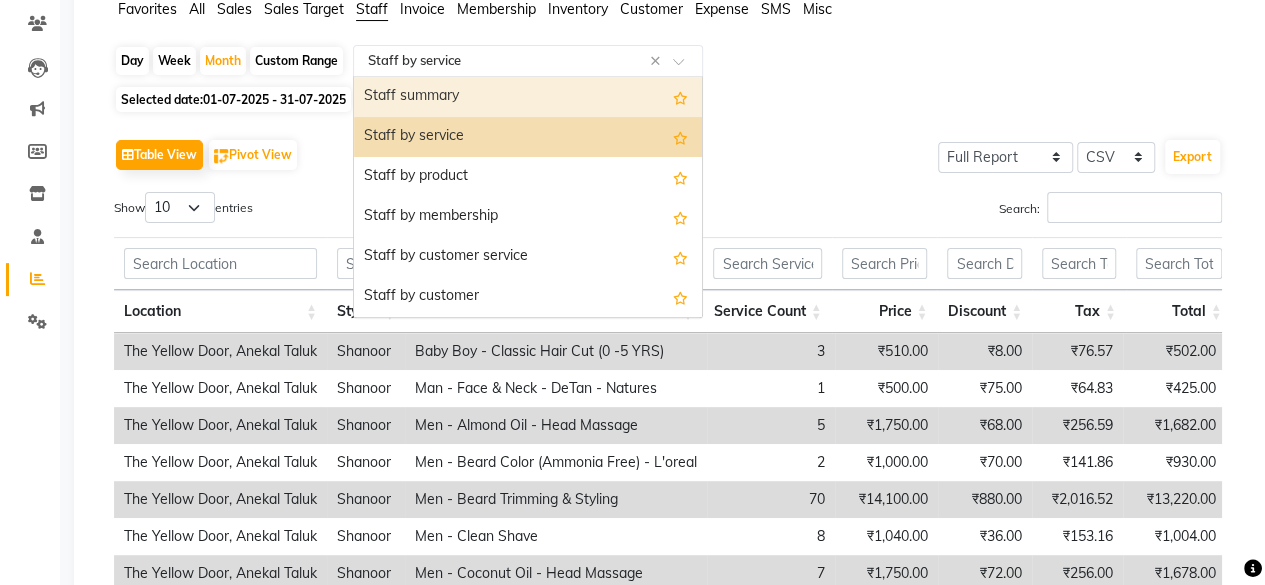click on "Staff summary" at bounding box center [528, 97] 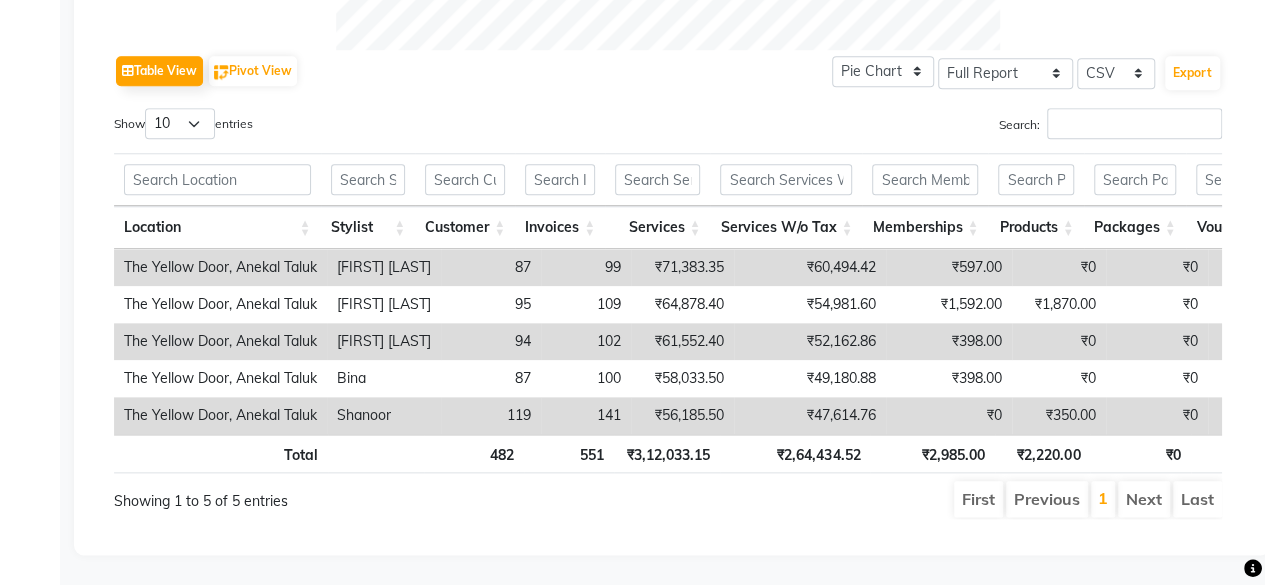 scroll, scrollTop: 963, scrollLeft: 0, axis: vertical 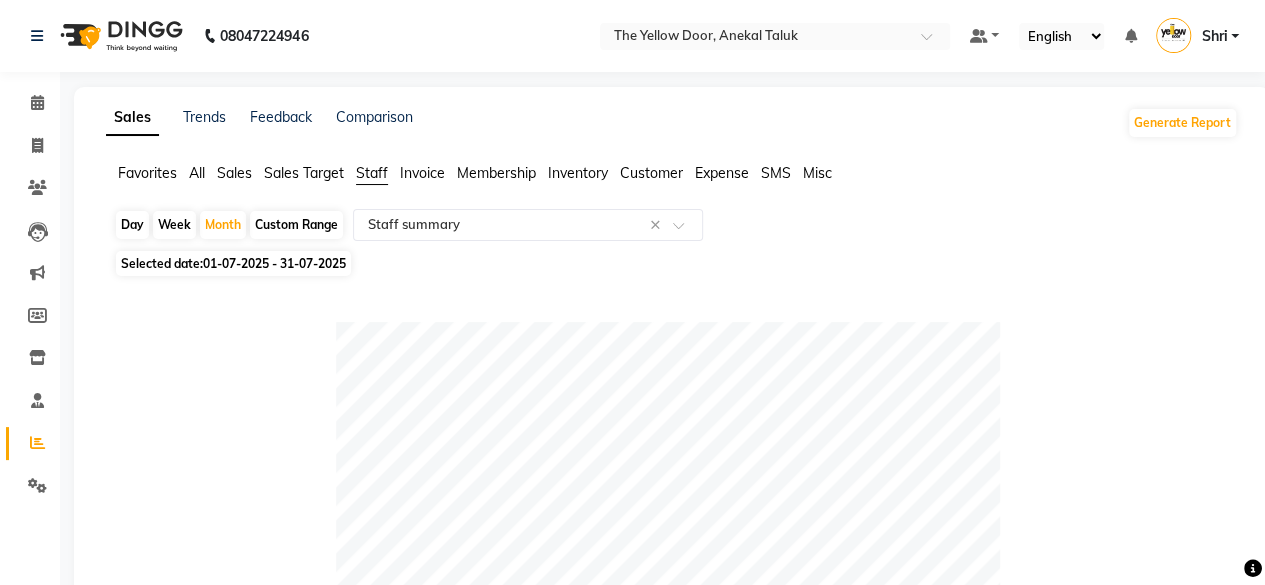 click on "01-07-2025 - 31-07-2025" 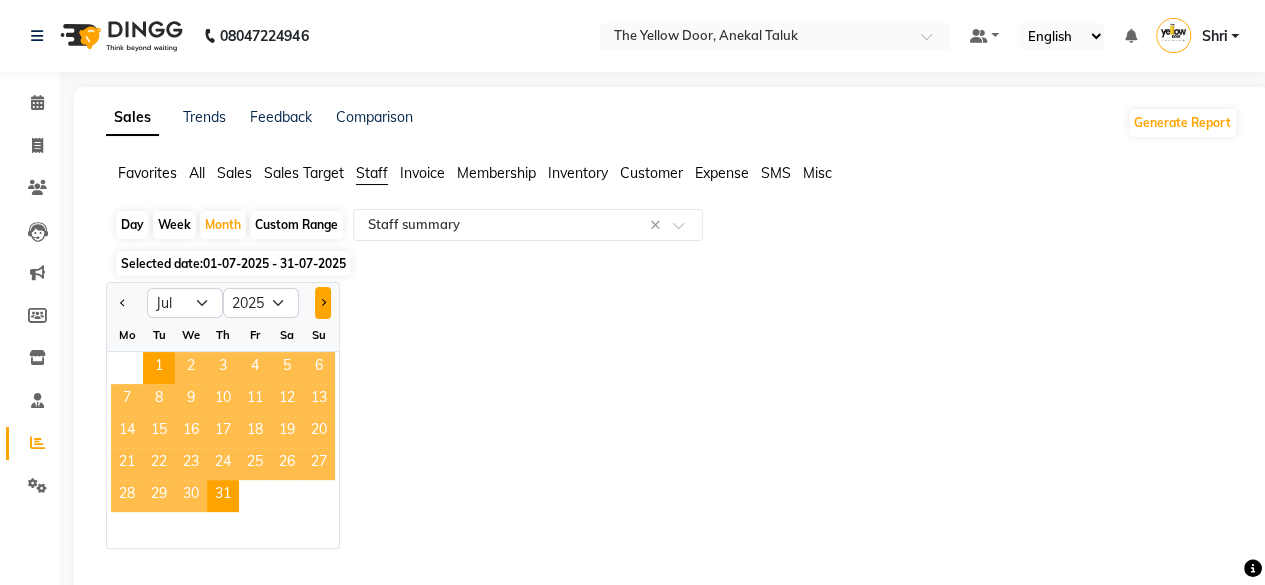 click 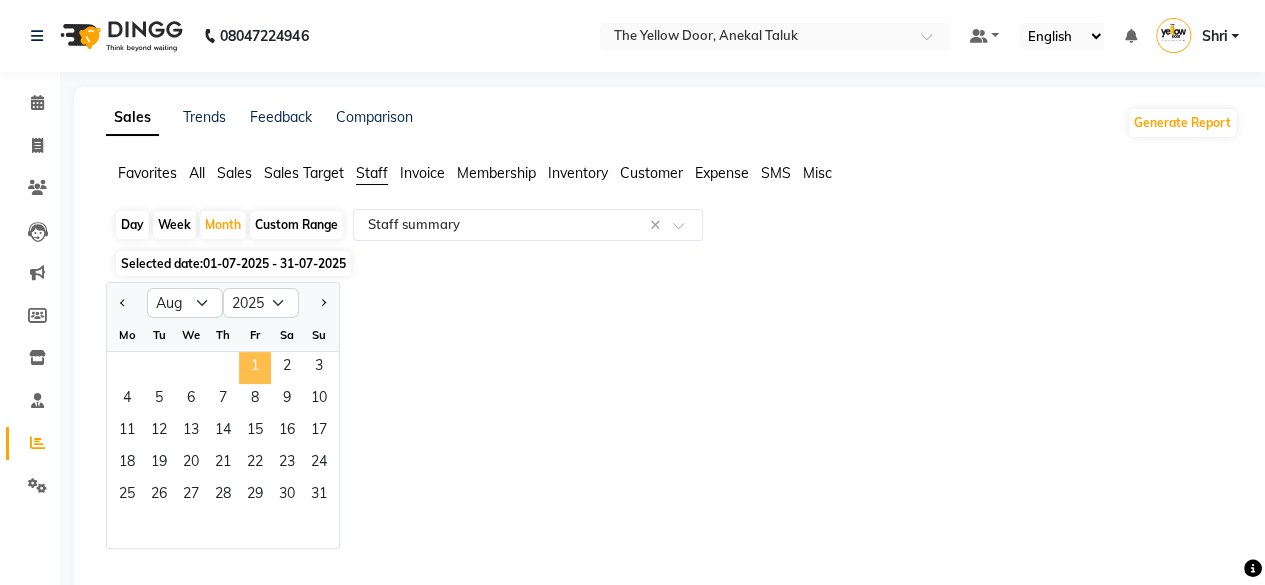 click on "1" 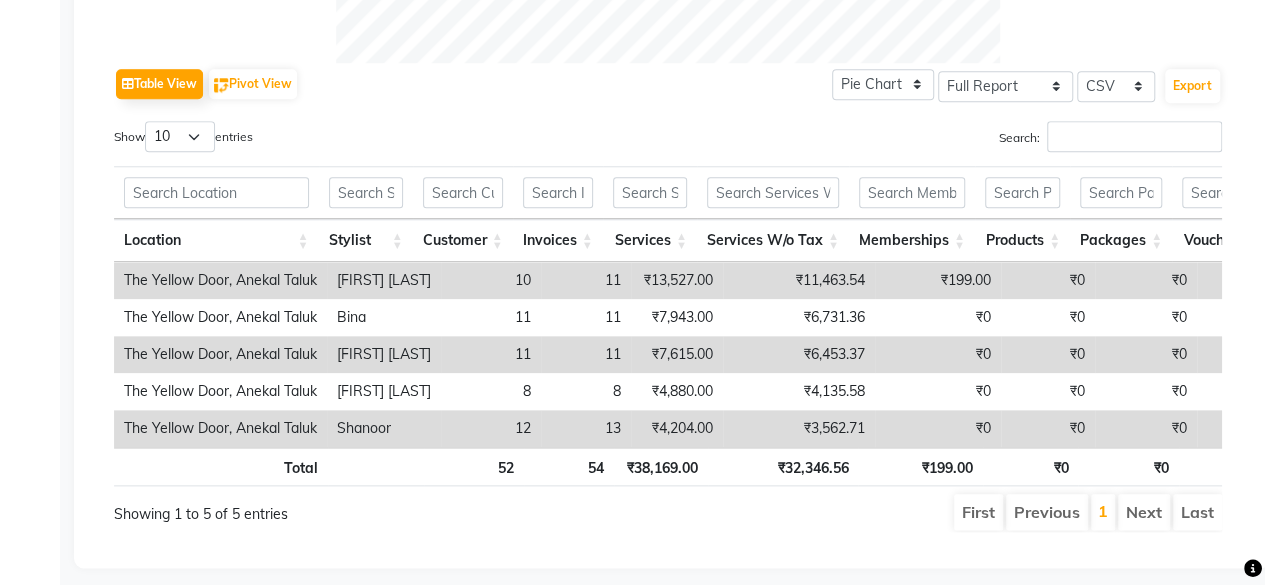 scroll, scrollTop: 924, scrollLeft: 0, axis: vertical 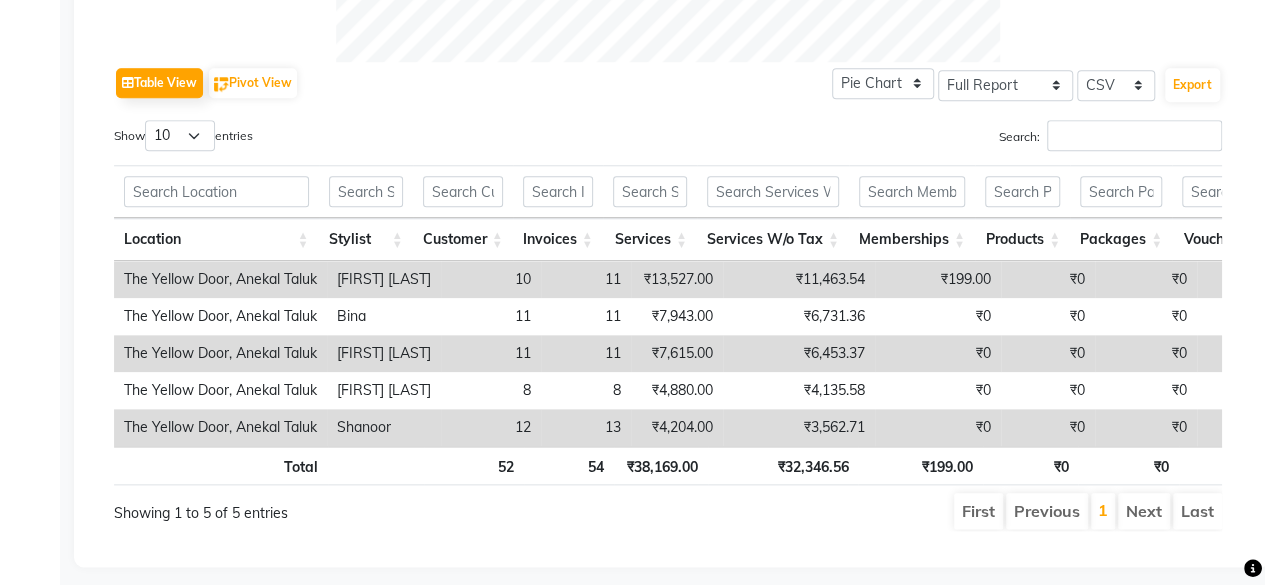 click on "11" at bounding box center [491, 353] 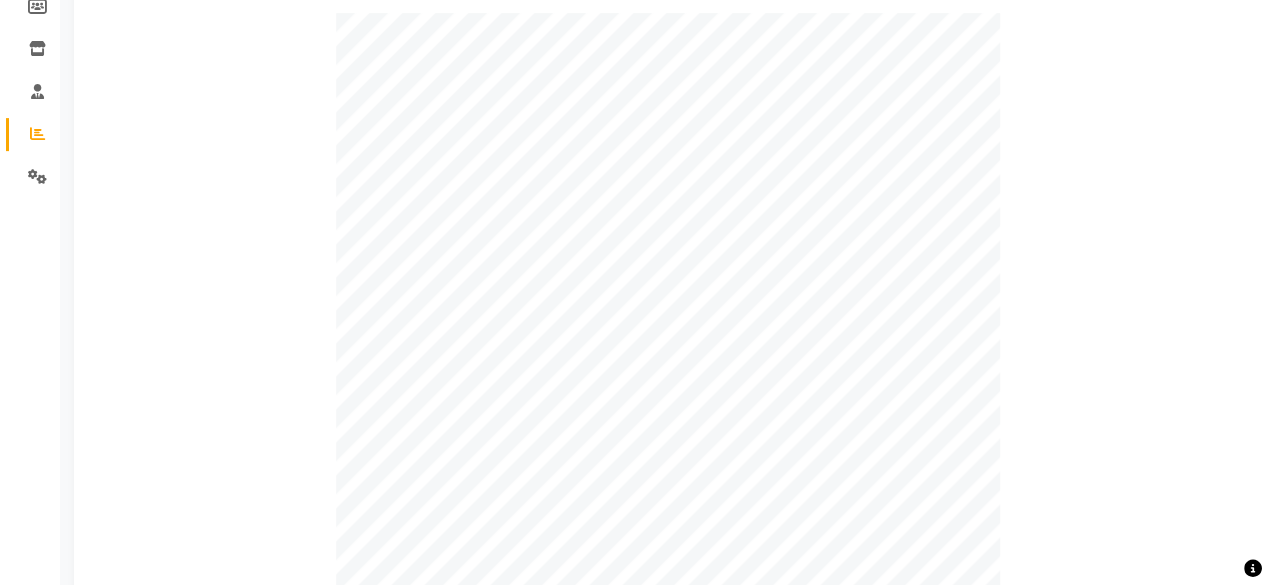 scroll, scrollTop: 0, scrollLeft: 0, axis: both 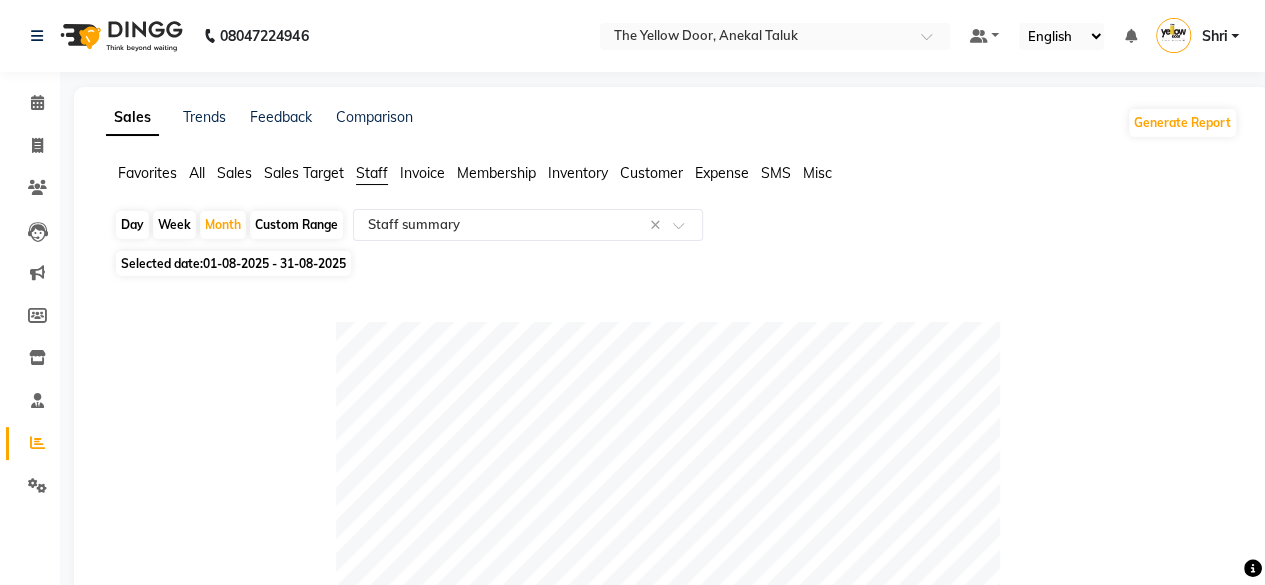 click on "Membership" 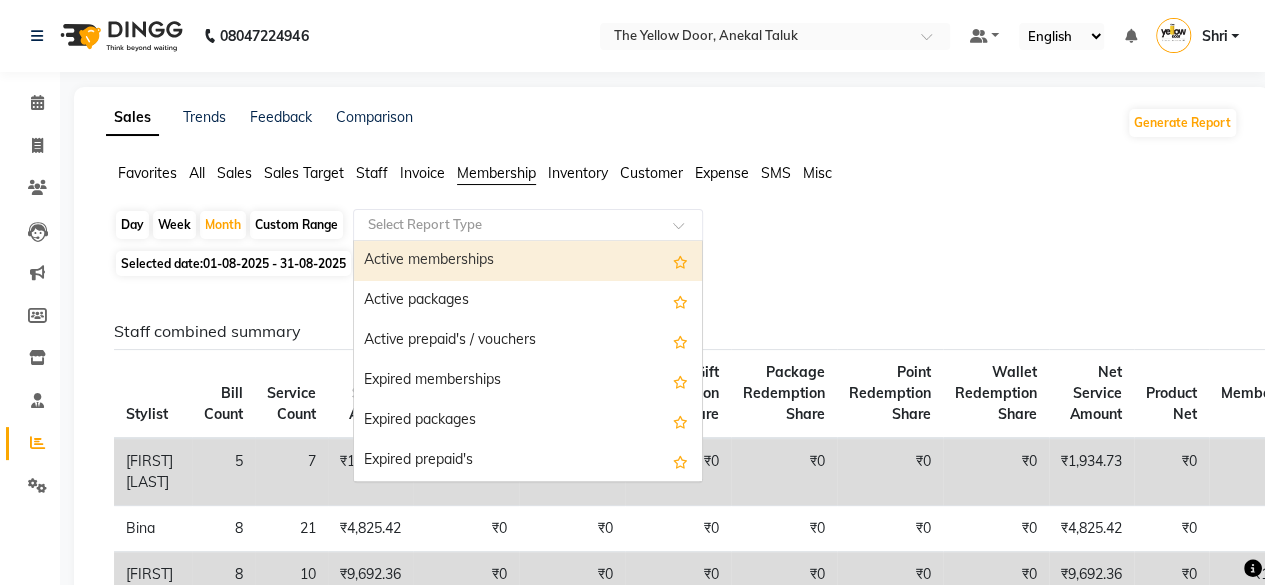 click 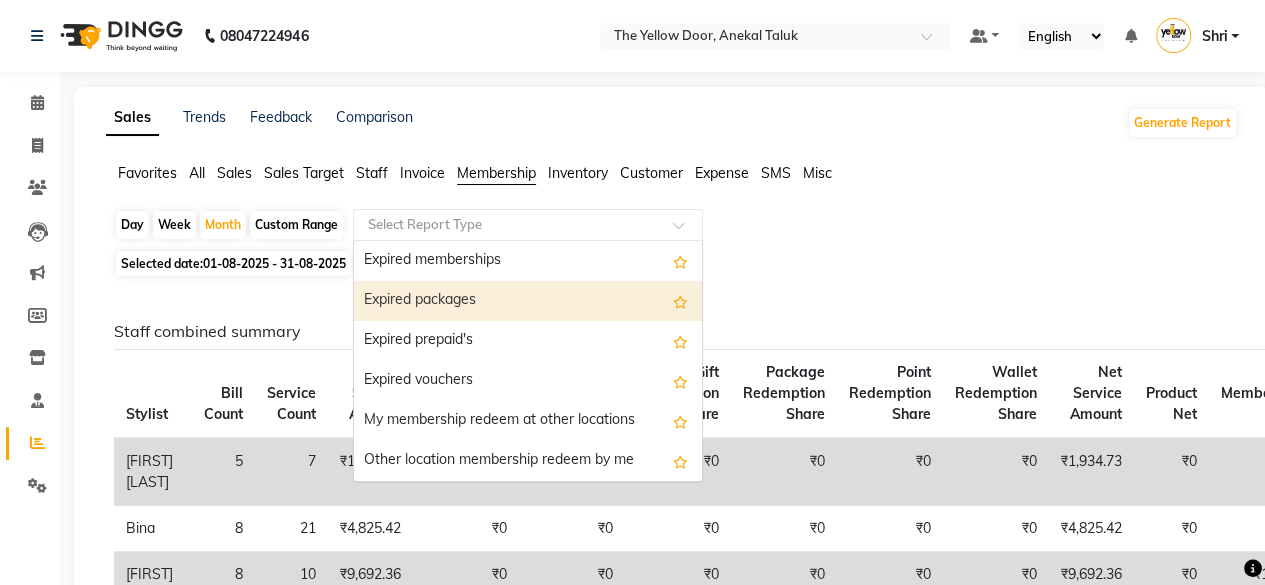 scroll, scrollTop: 0, scrollLeft: 0, axis: both 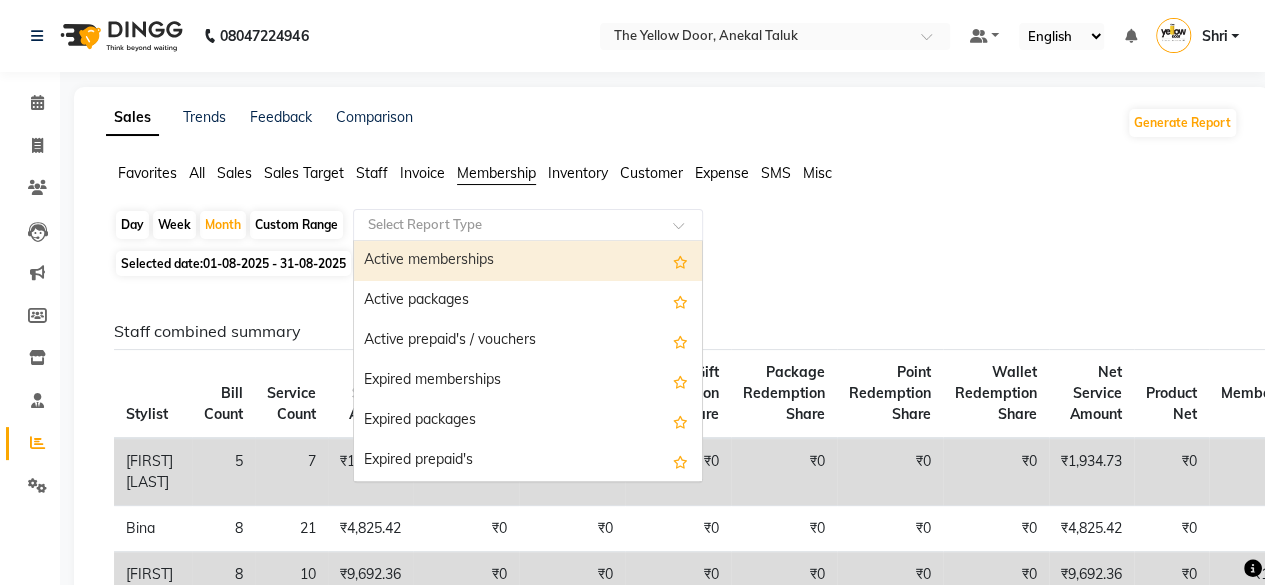 click on "Active memberships" at bounding box center [528, 261] 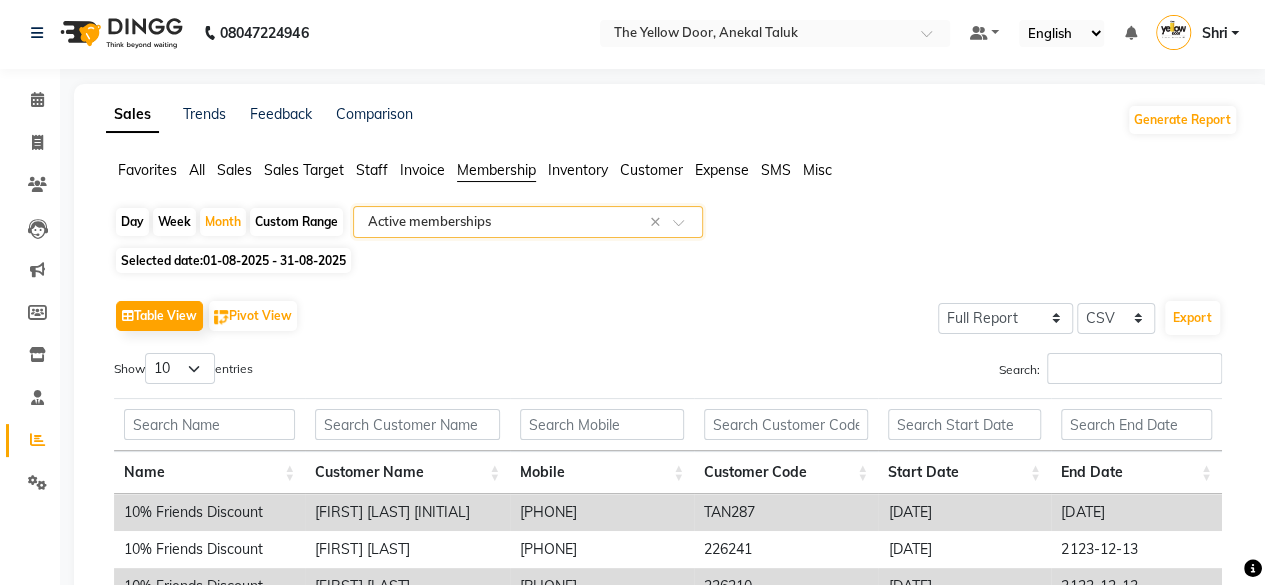 scroll, scrollTop: 0, scrollLeft: 0, axis: both 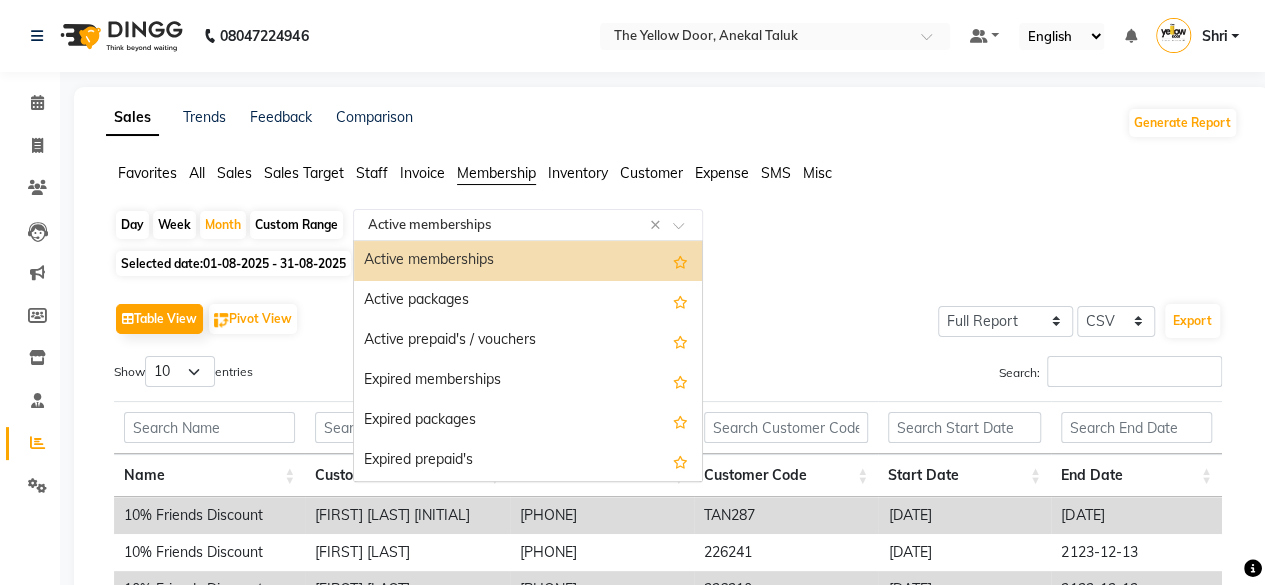 click 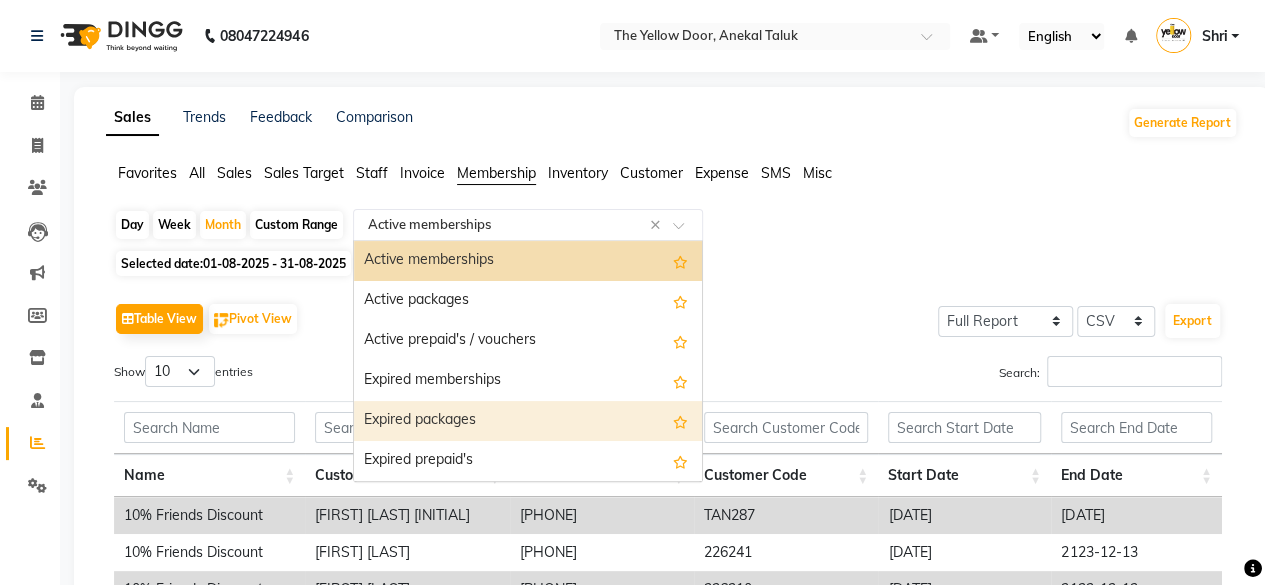 scroll, scrollTop: 120, scrollLeft: 0, axis: vertical 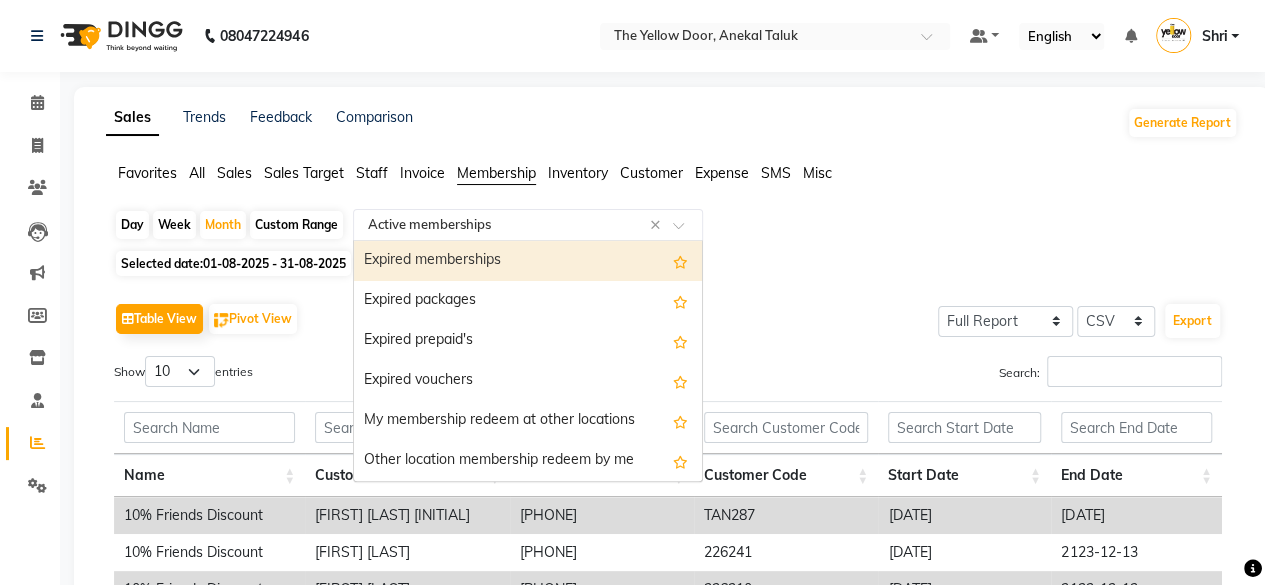 click on "Staff" 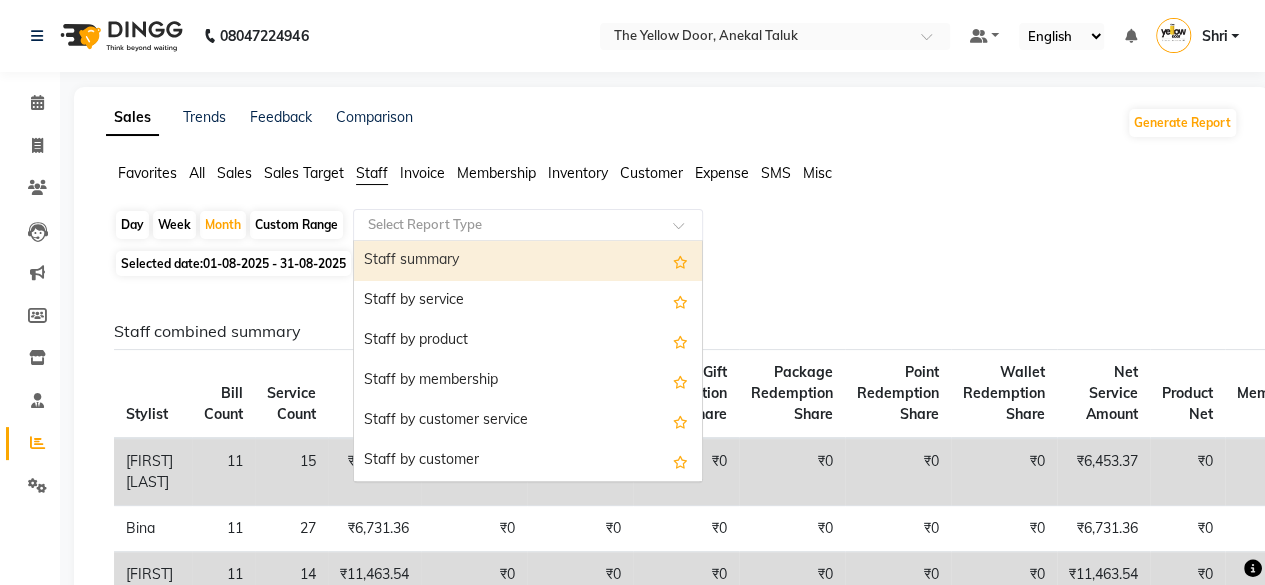 click 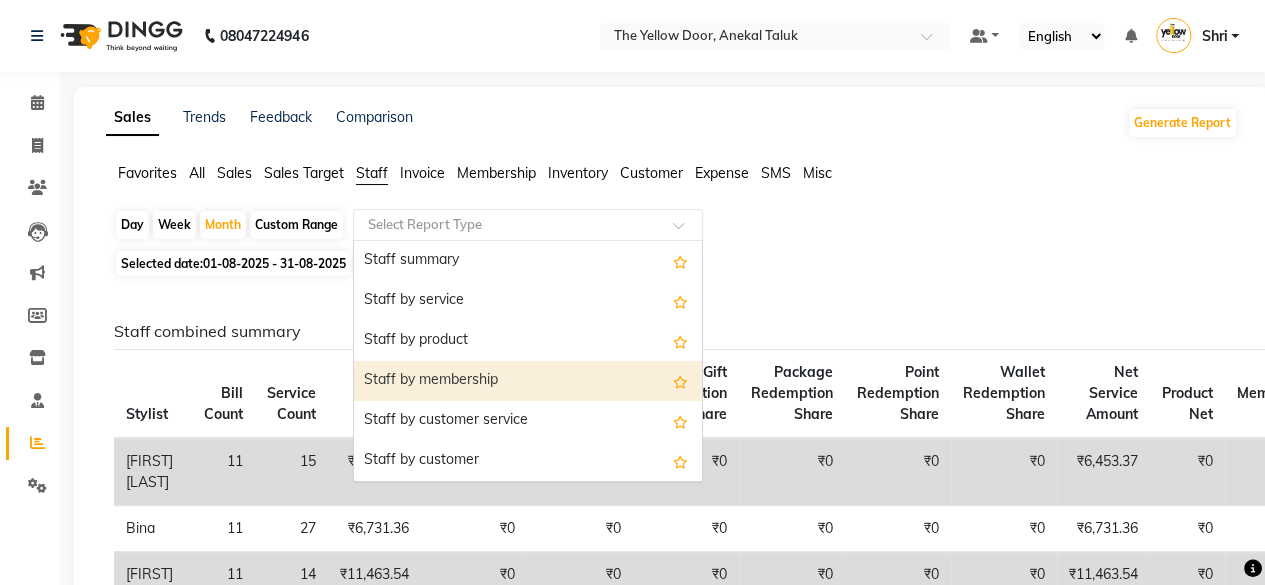 click on "Staff by membership" at bounding box center [528, 381] 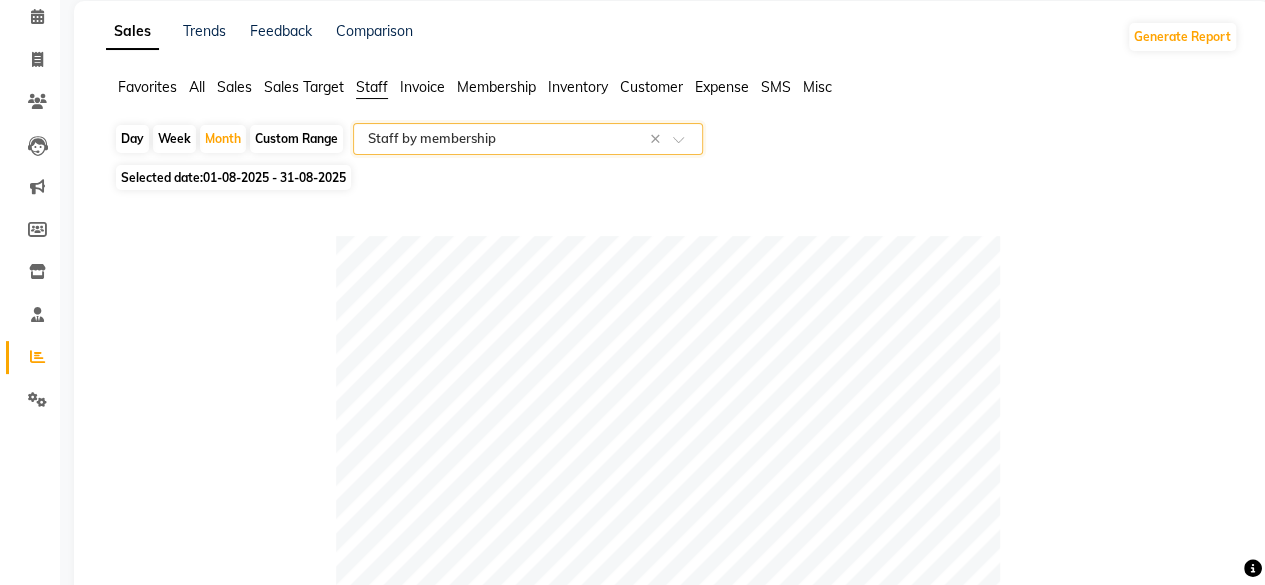 scroll, scrollTop: 76, scrollLeft: 0, axis: vertical 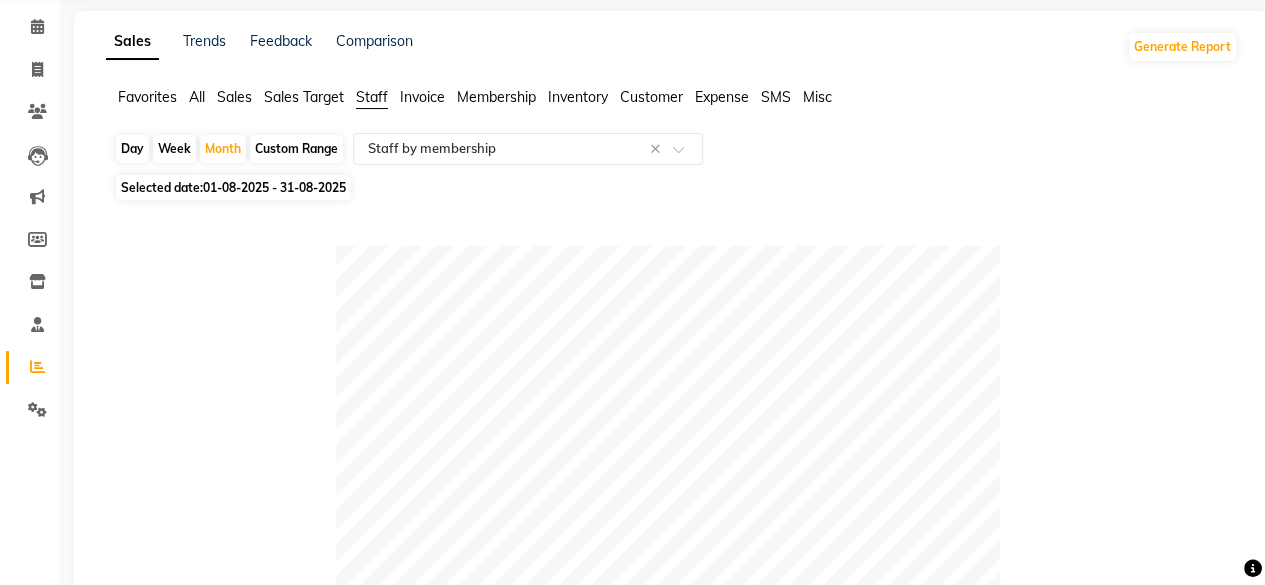 click on "01-08-2025 - 31-08-2025" 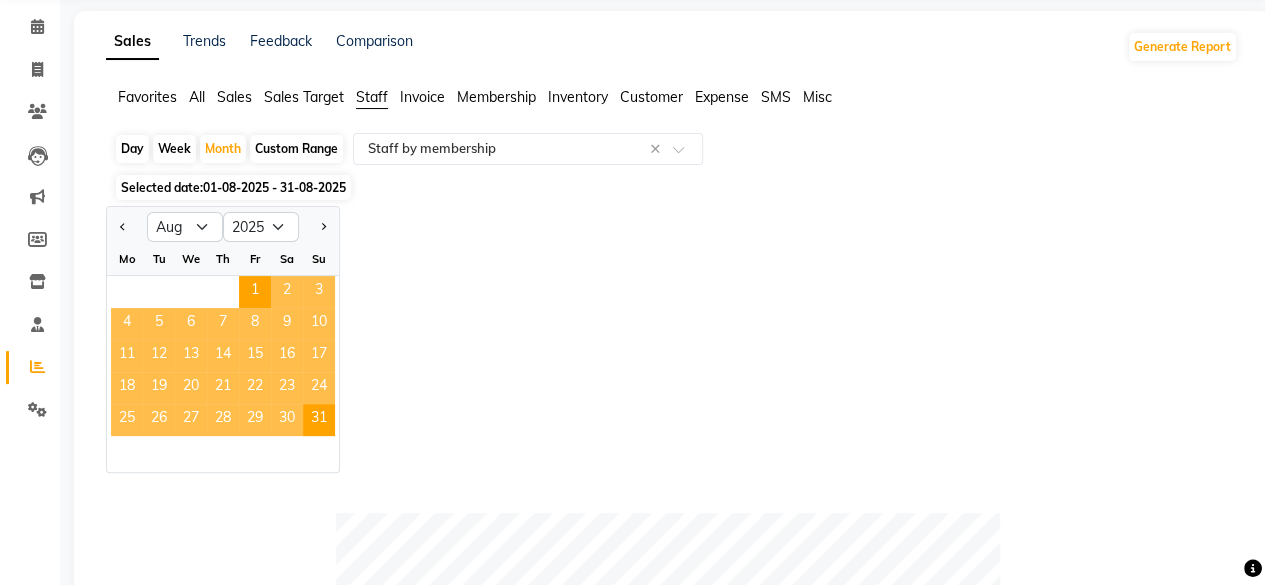 click 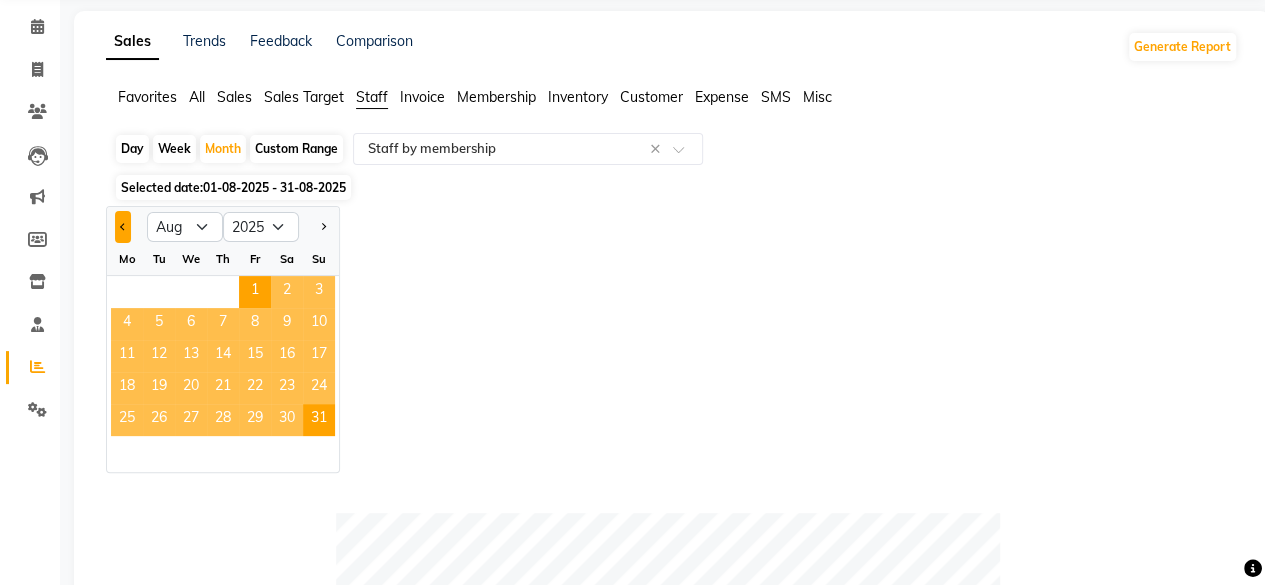 click 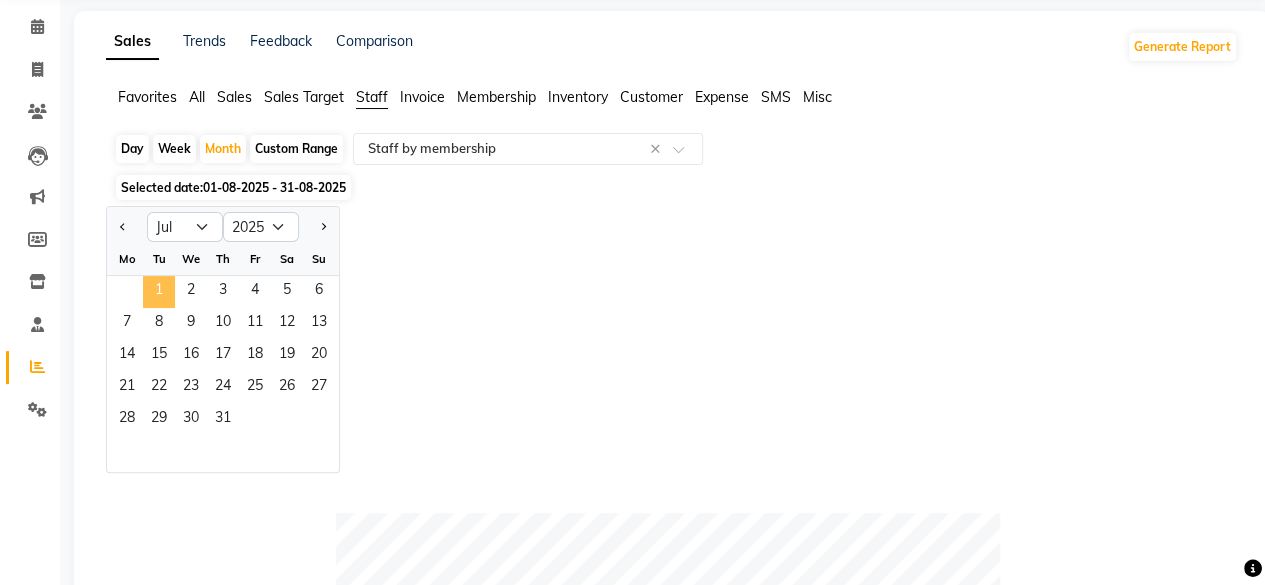 click on "1" 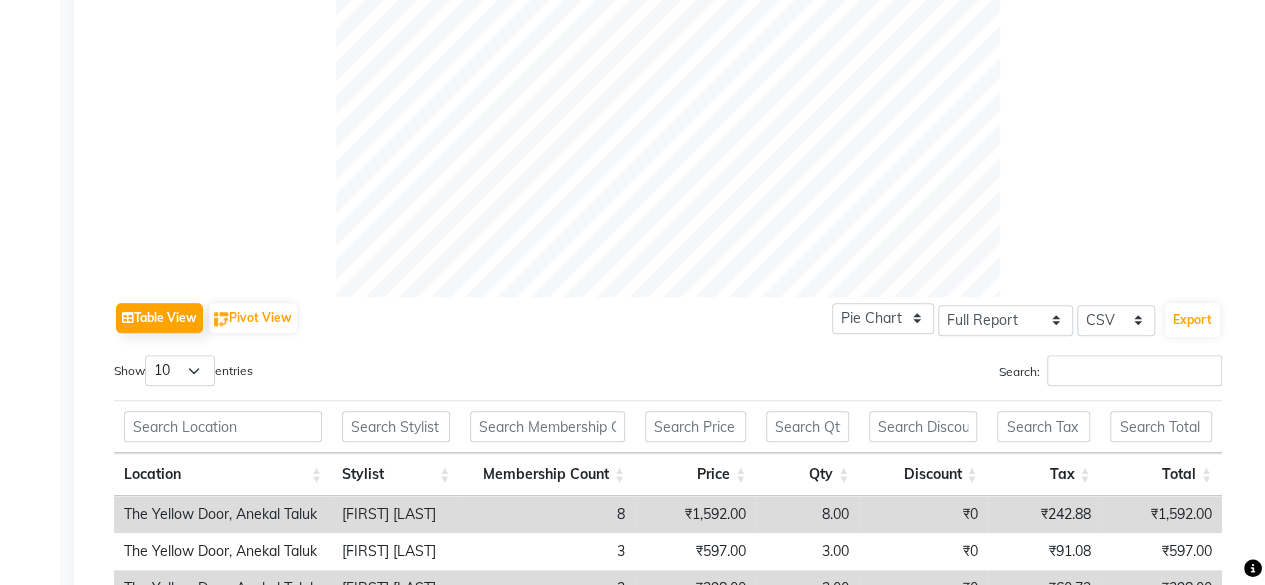 scroll, scrollTop: 911, scrollLeft: 0, axis: vertical 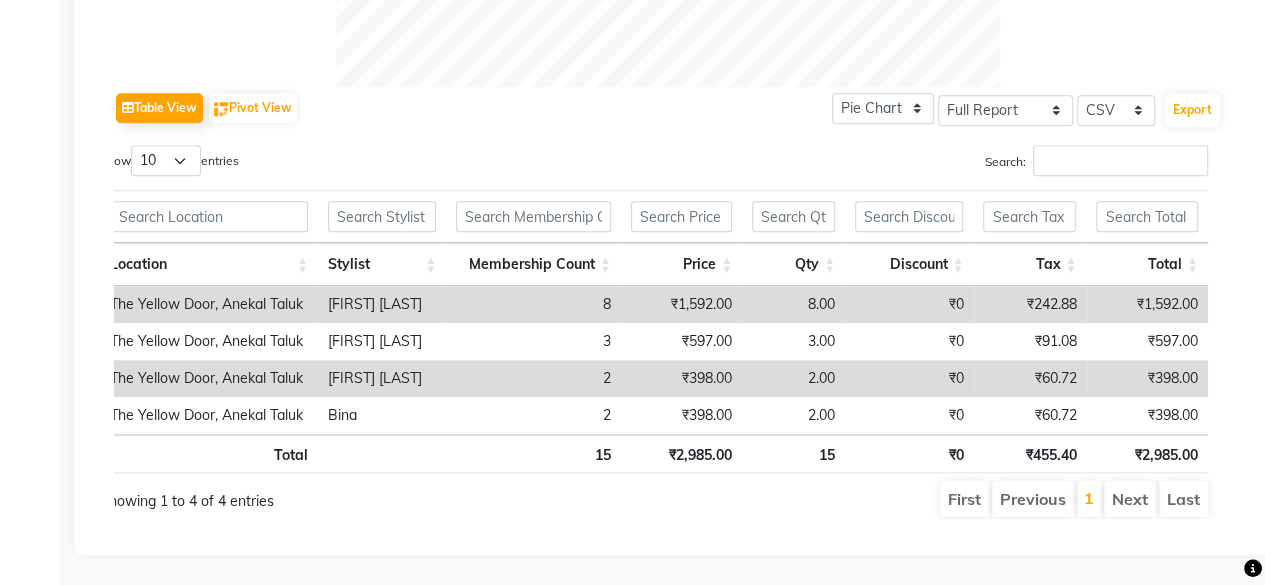 click on "Calendar  Invoice  Clients  Leads   Marketing  Members  Inventory  Staff  Reports  Settings Completed InProgress Upcoming Dropped Tentative Check-In Confirm Bookings Generate Report Segments Page Builder" 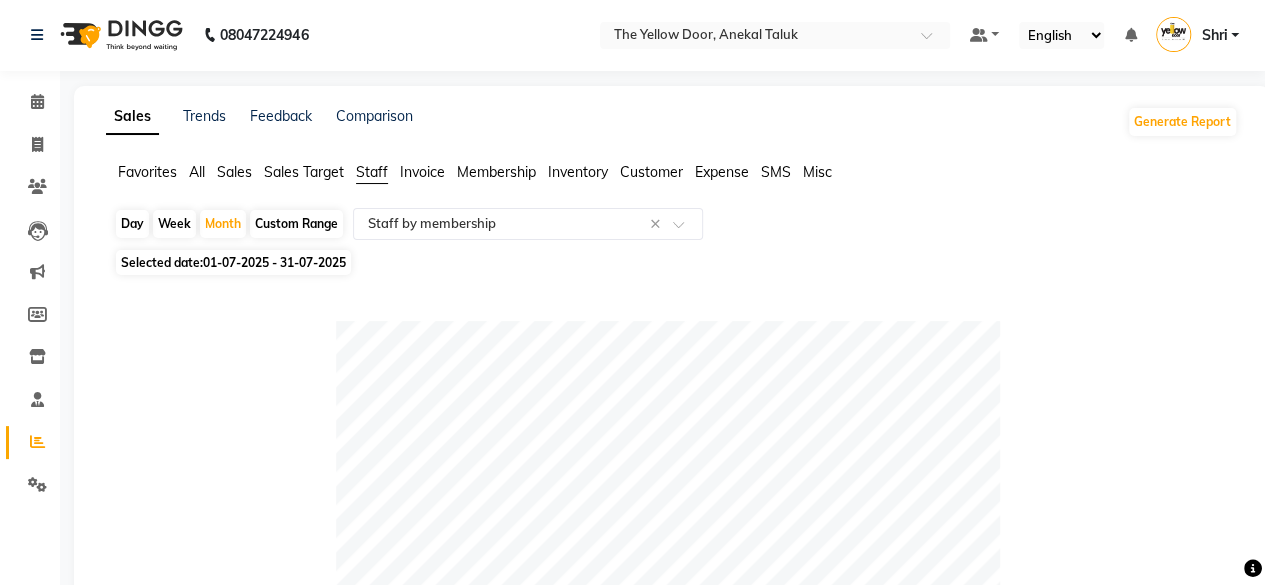 scroll, scrollTop: 0, scrollLeft: 0, axis: both 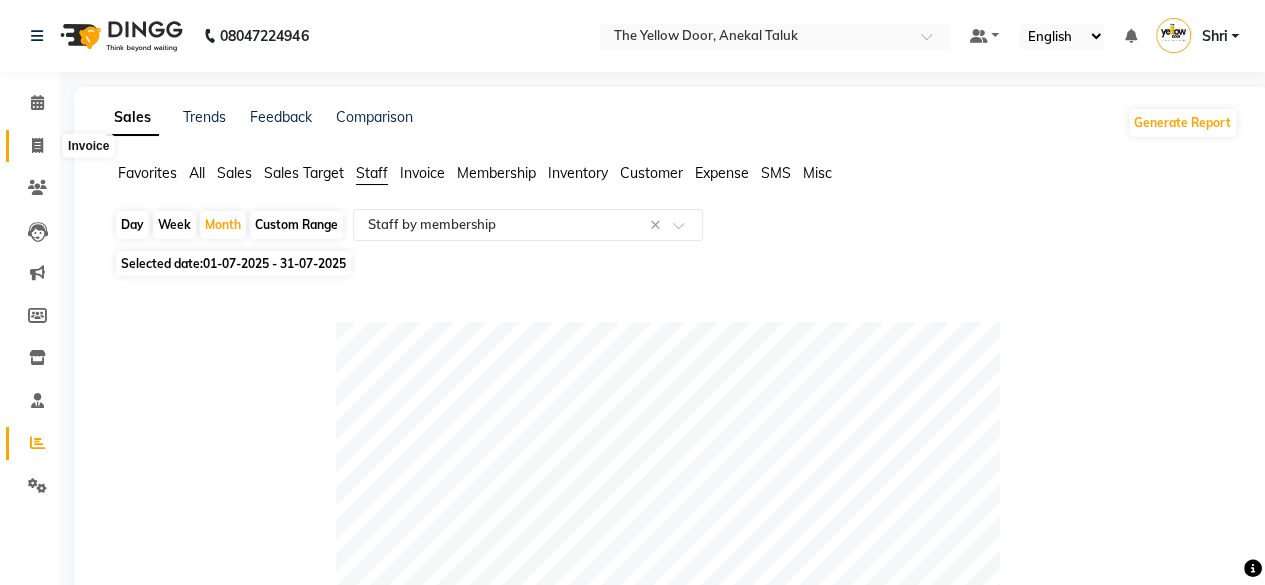 click 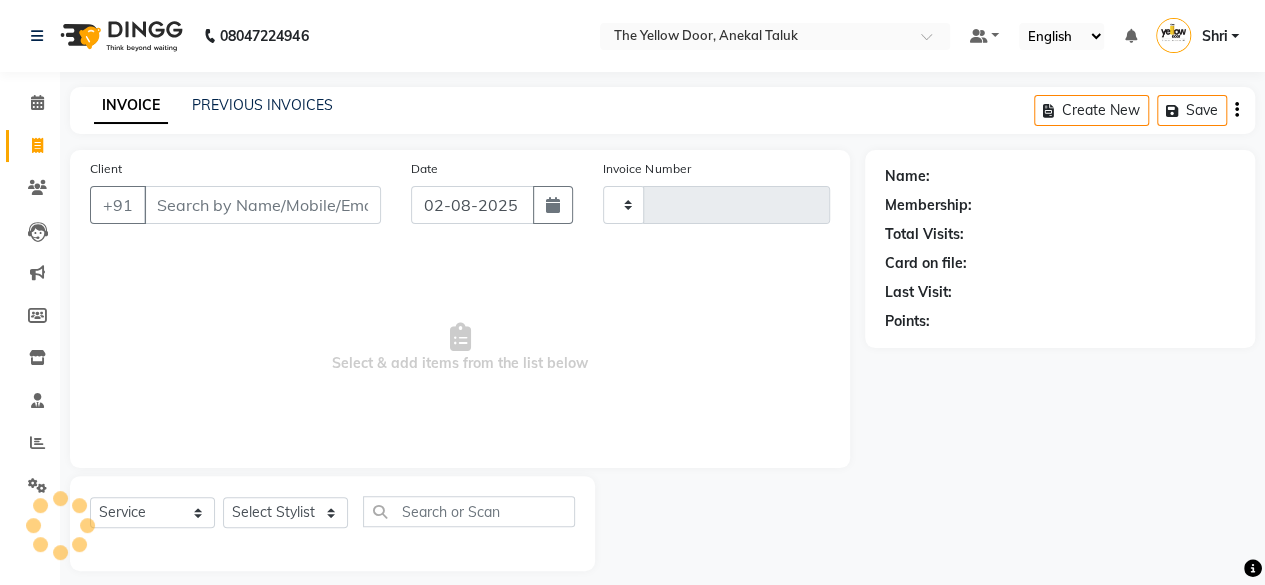 scroll, scrollTop: 15, scrollLeft: 0, axis: vertical 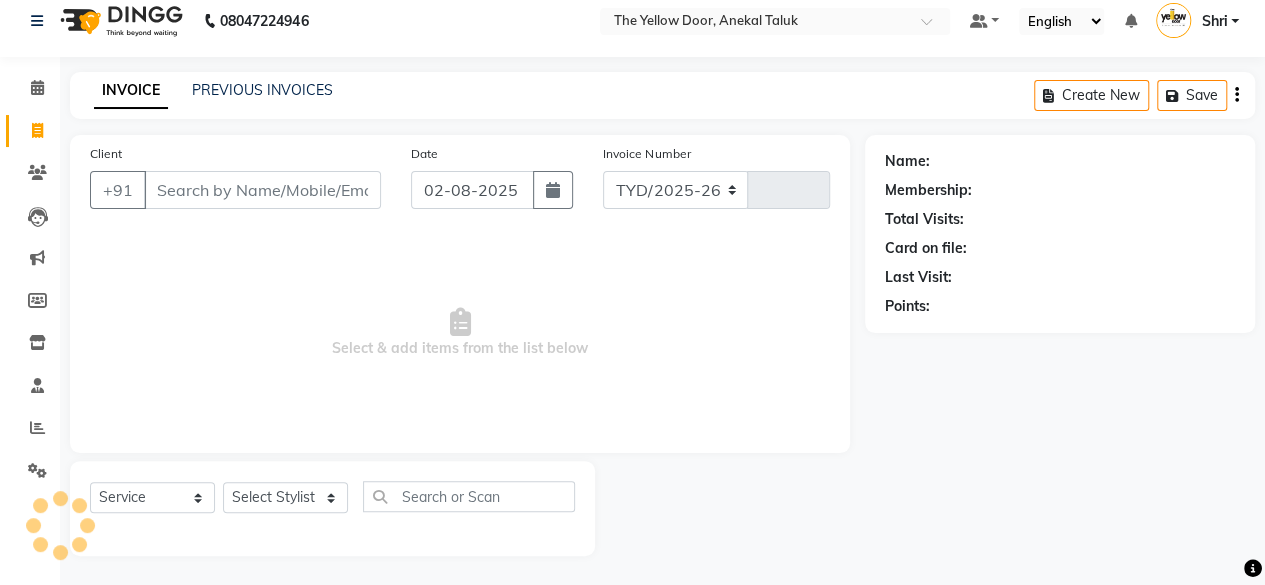 select on "5650" 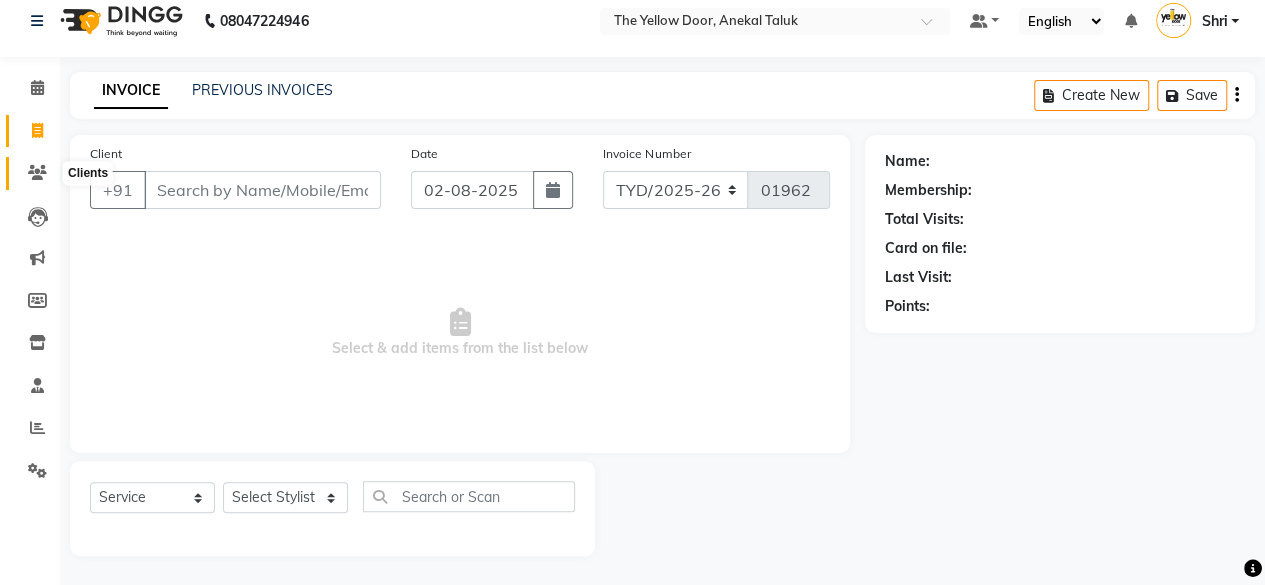 click 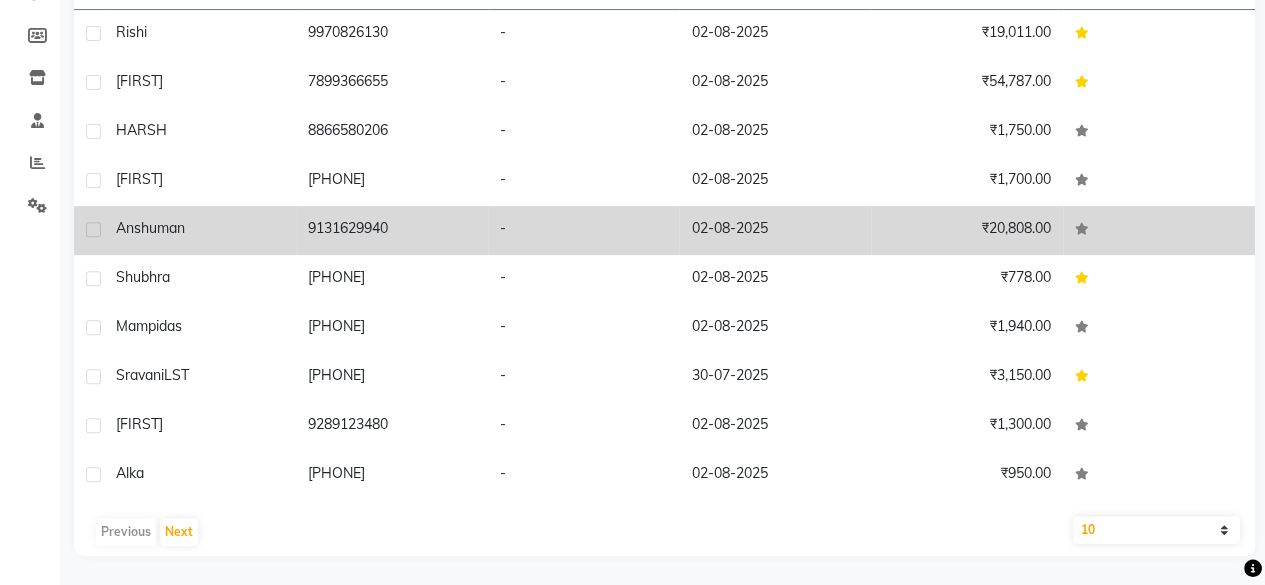 scroll, scrollTop: 0, scrollLeft: 0, axis: both 